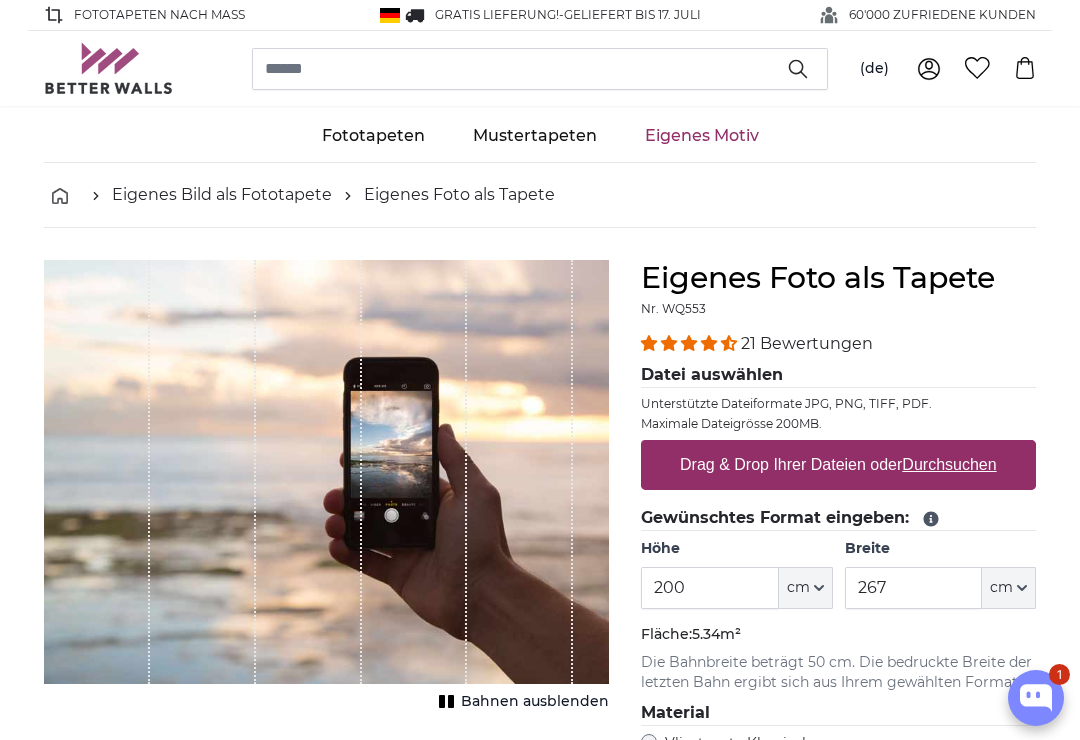 scroll, scrollTop: 0, scrollLeft: 0, axis: both 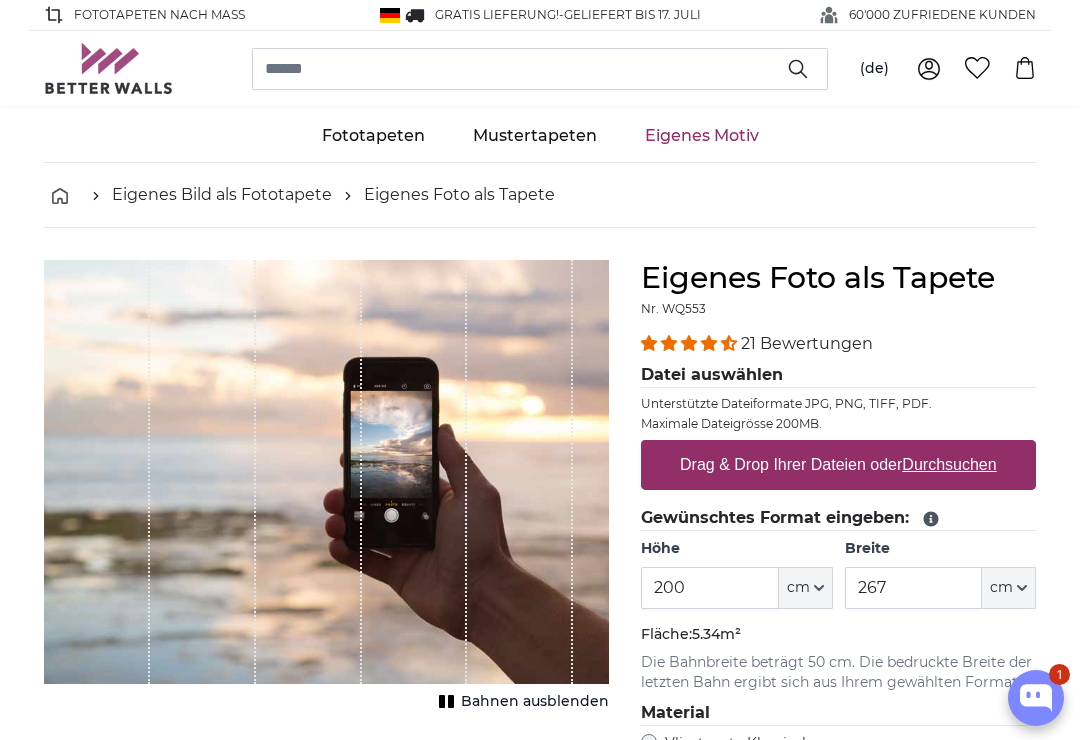 type on "**********" 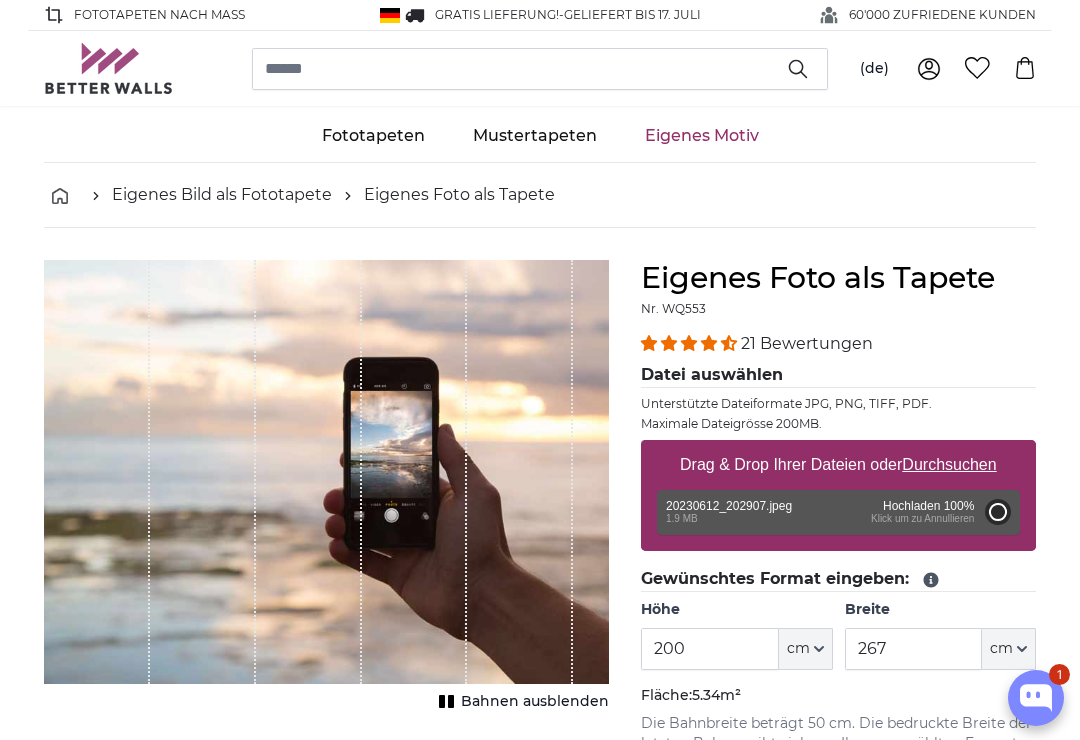 type on "90" 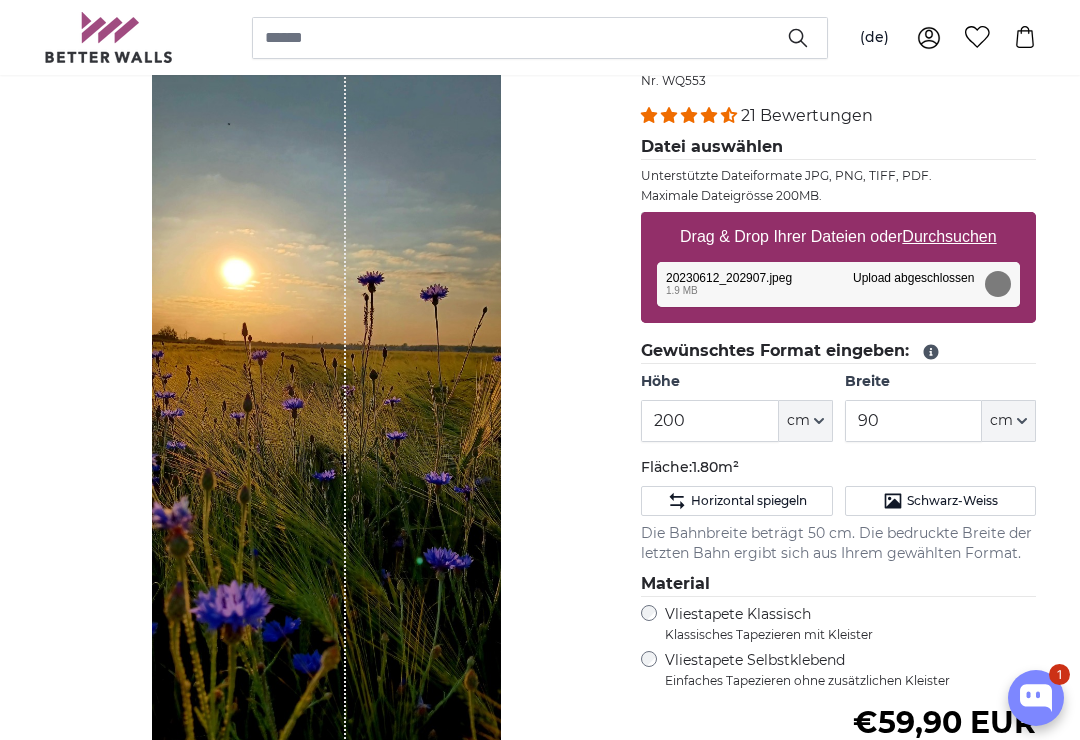 scroll, scrollTop: 225, scrollLeft: 0, axis: vertical 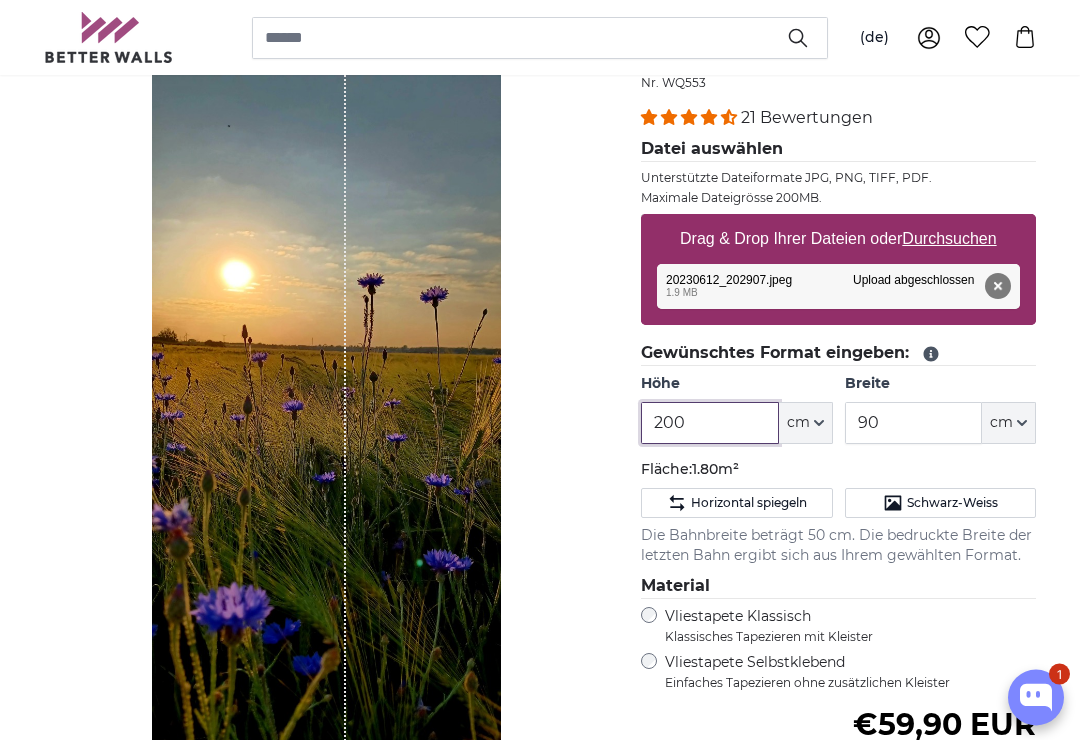 click on "200" at bounding box center [709, 424] 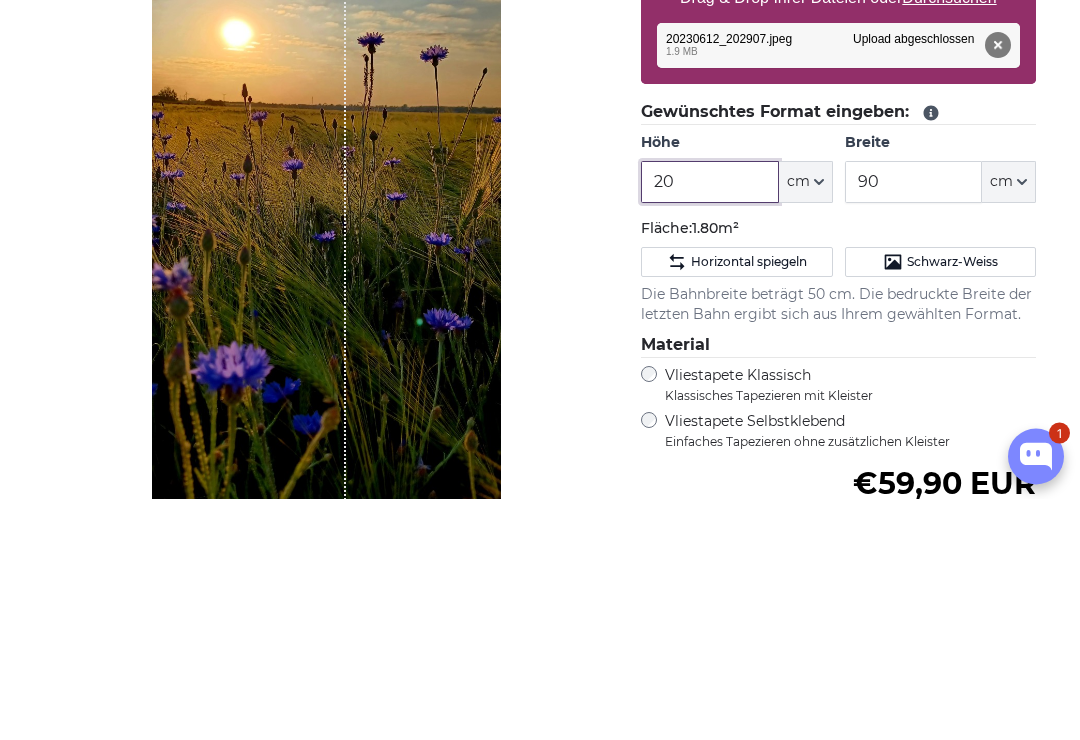 type on "2" 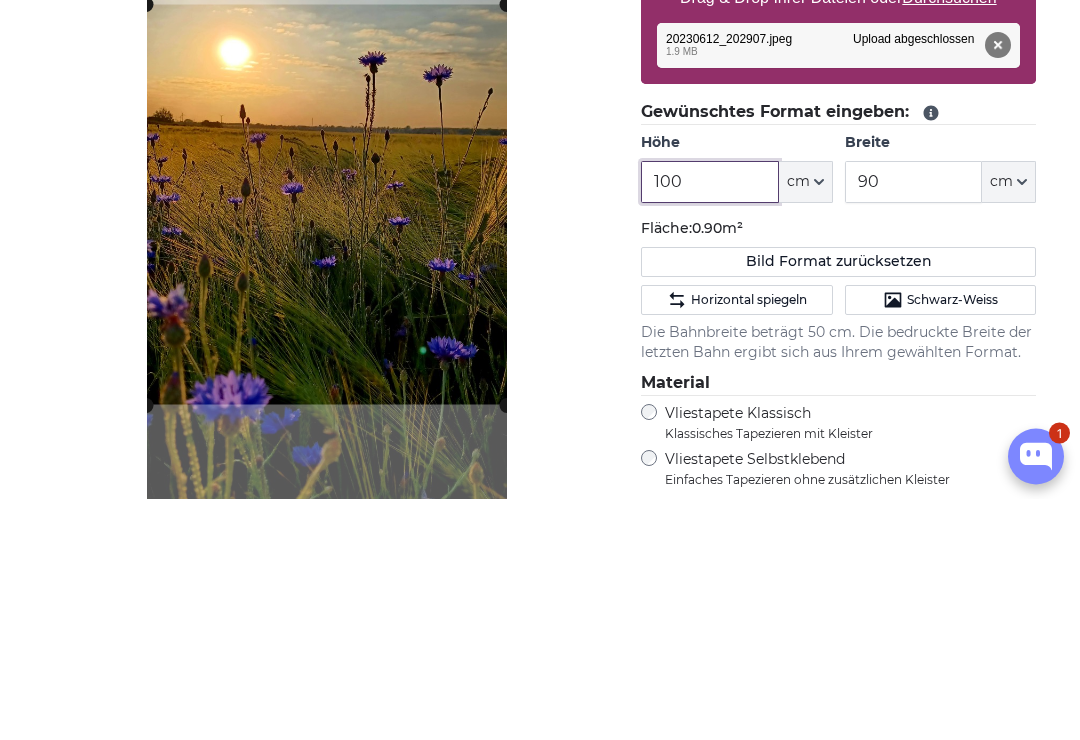type on "100" 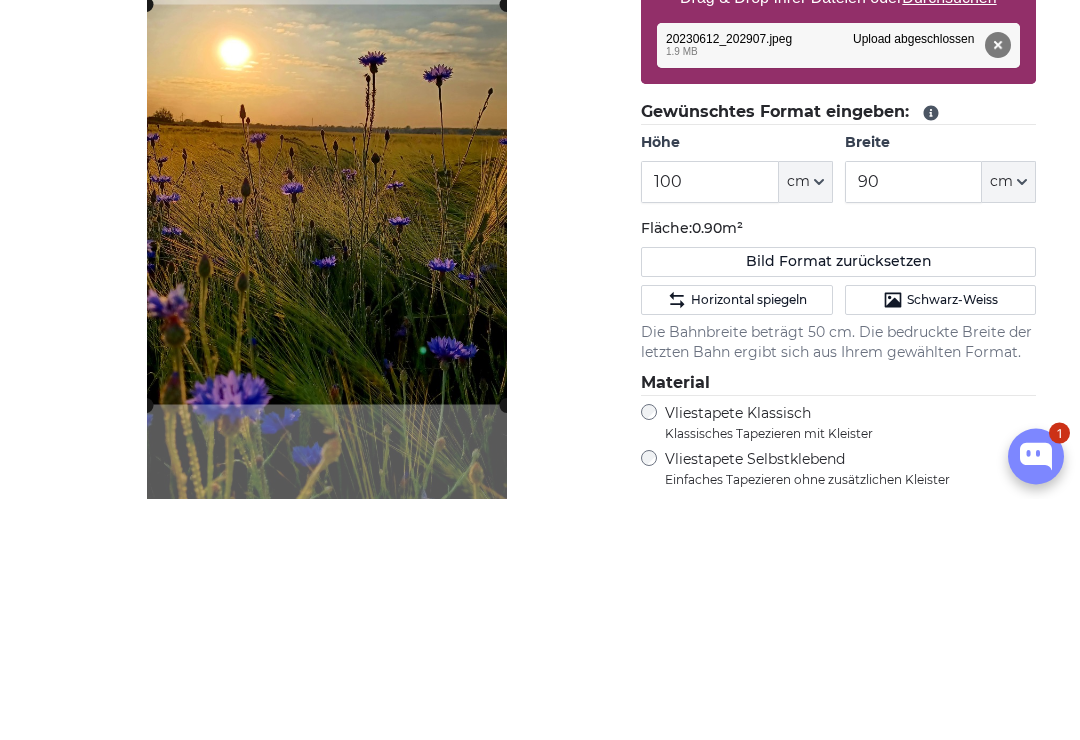 click on "90" at bounding box center (913, 424) 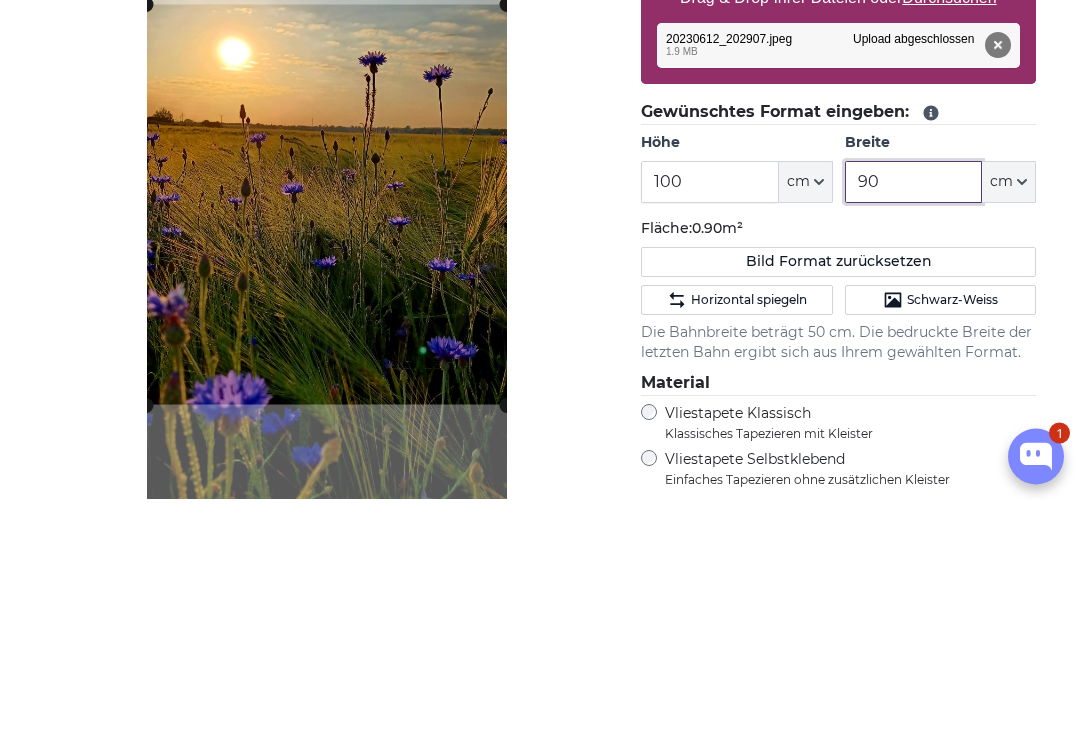 type on "9" 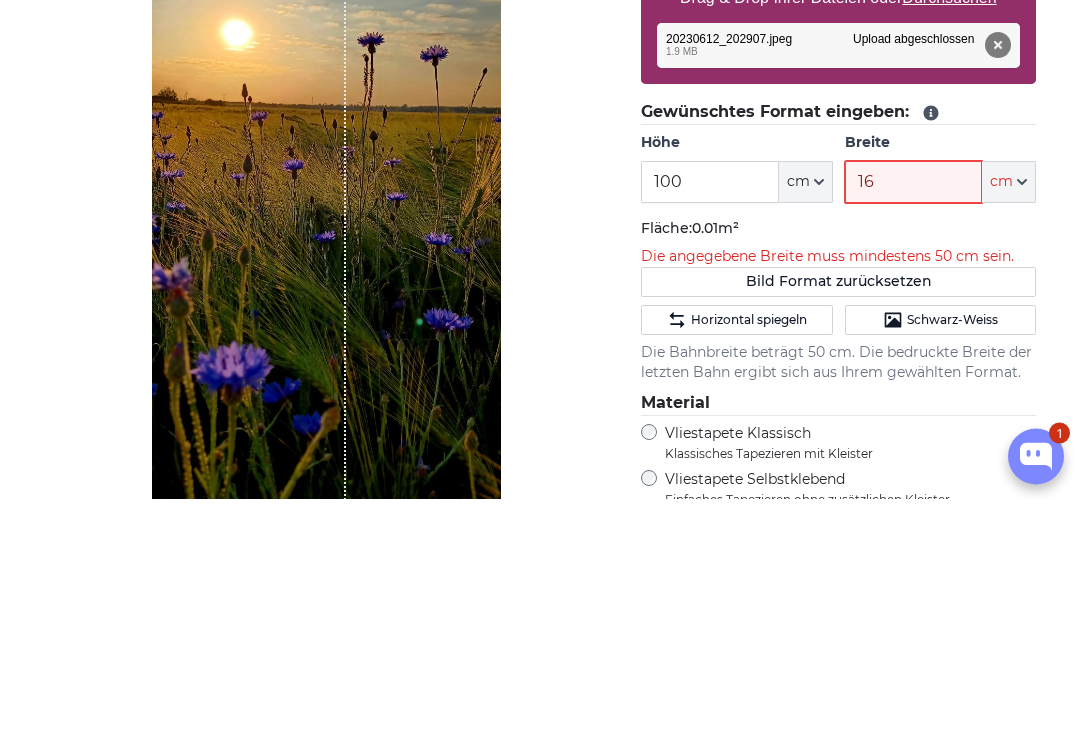 type on "160" 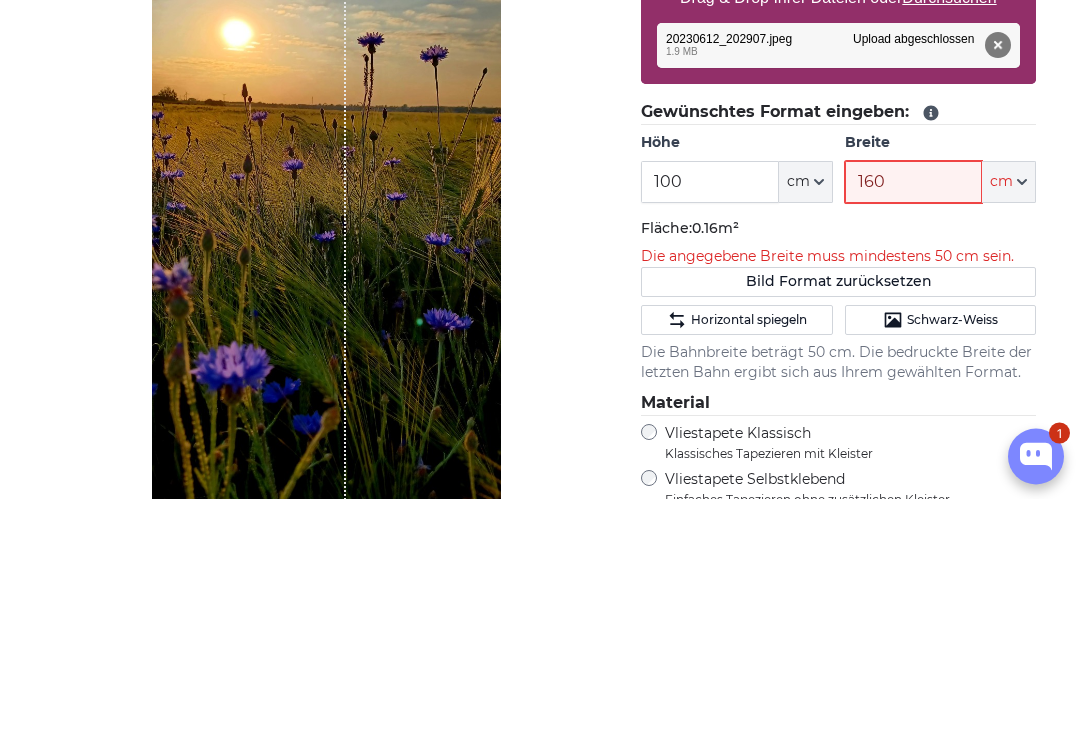type 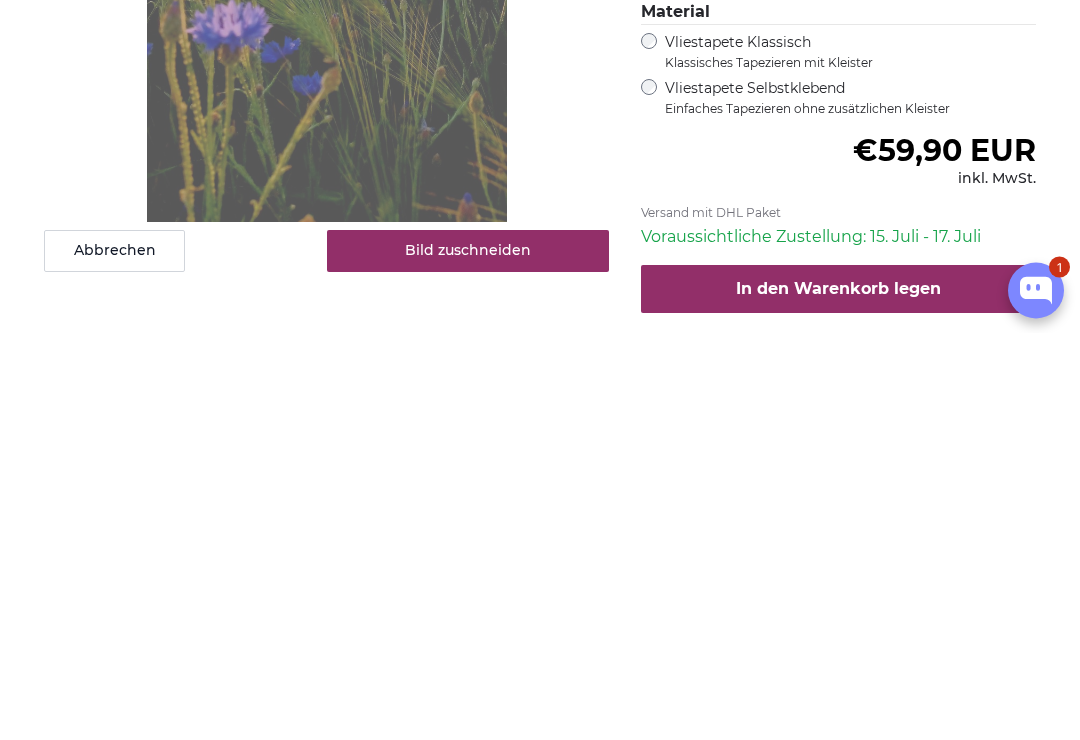 type on "160" 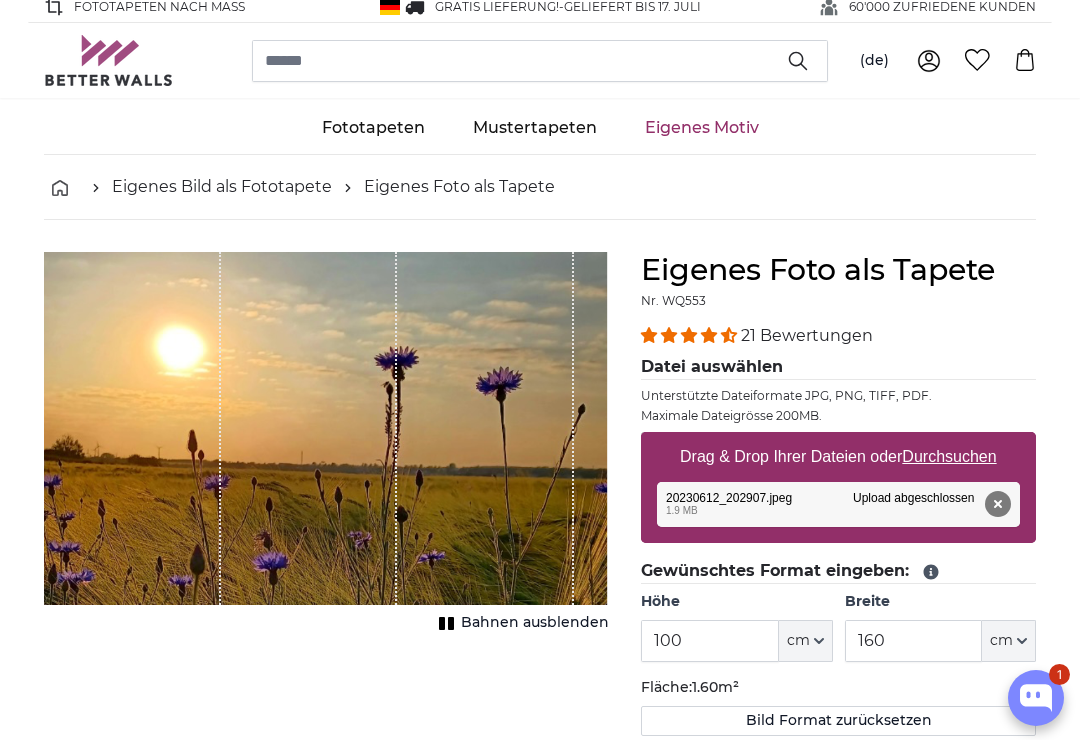 scroll, scrollTop: 0, scrollLeft: 0, axis: both 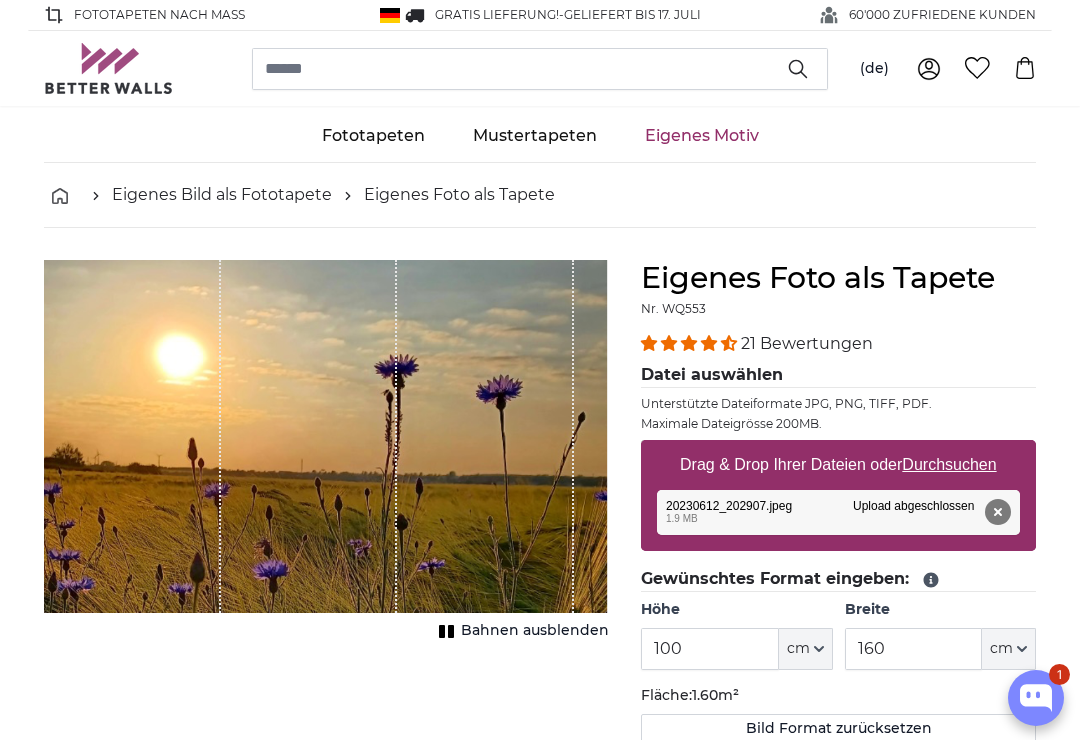 click on "Bahnen ausblenden" at bounding box center [535, 631] 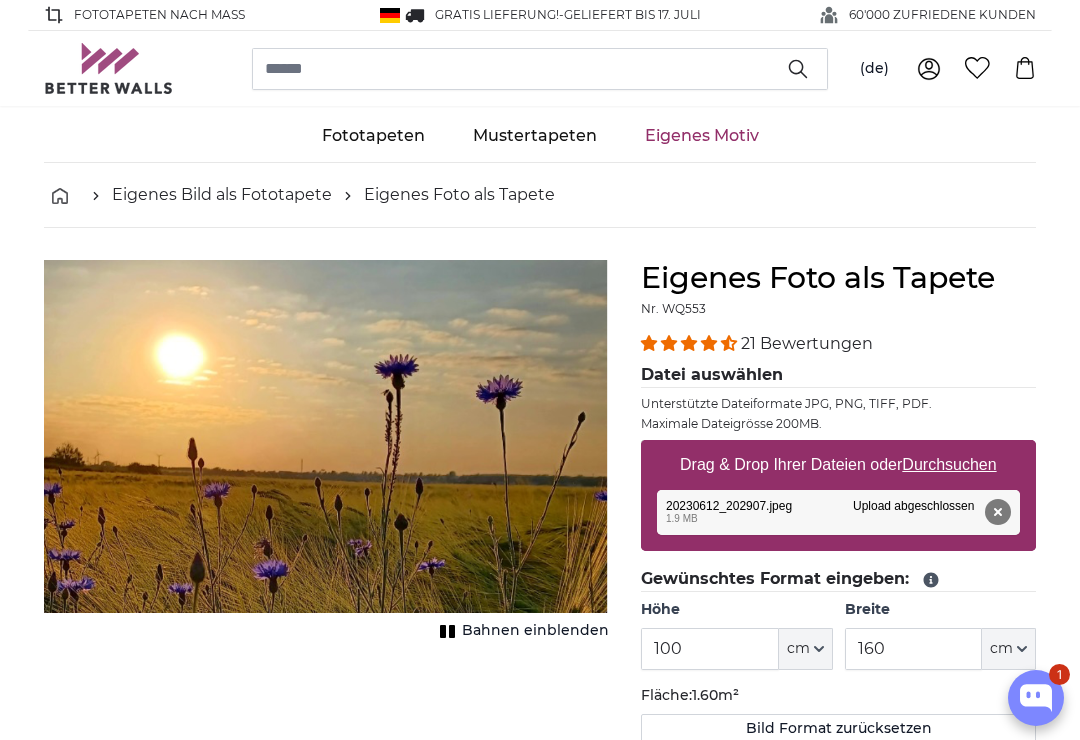 click on "Drag & Drop Ihrer Dateien oder  Durchsuchen" at bounding box center [838, 465] 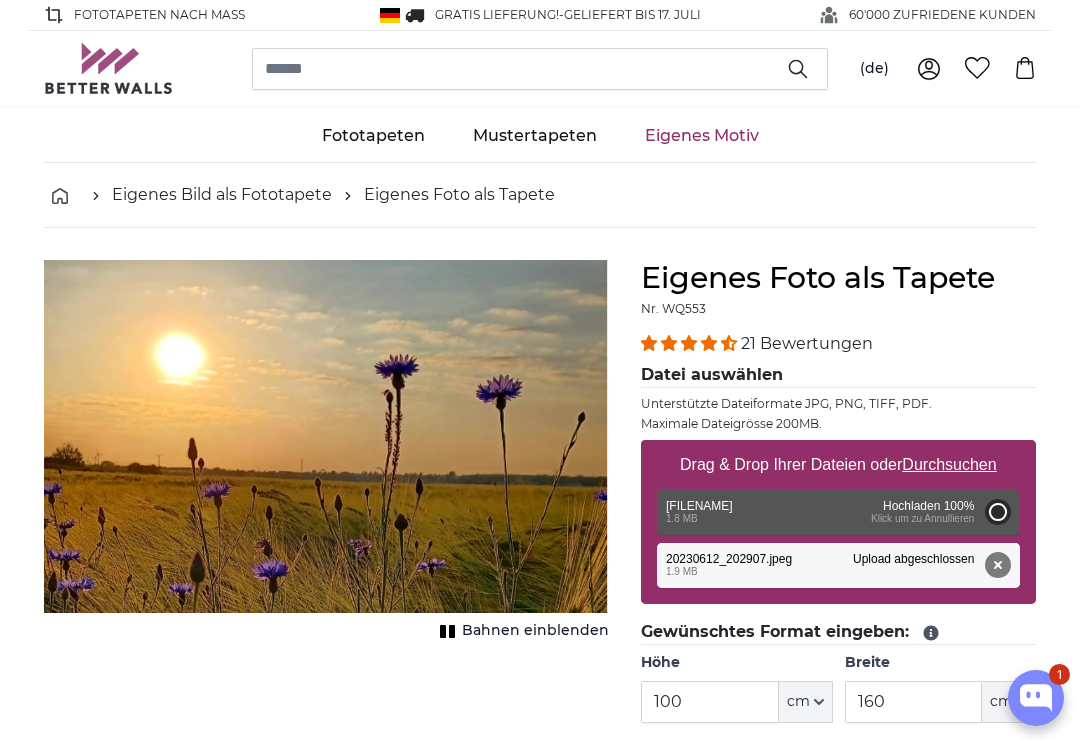 type on "200" 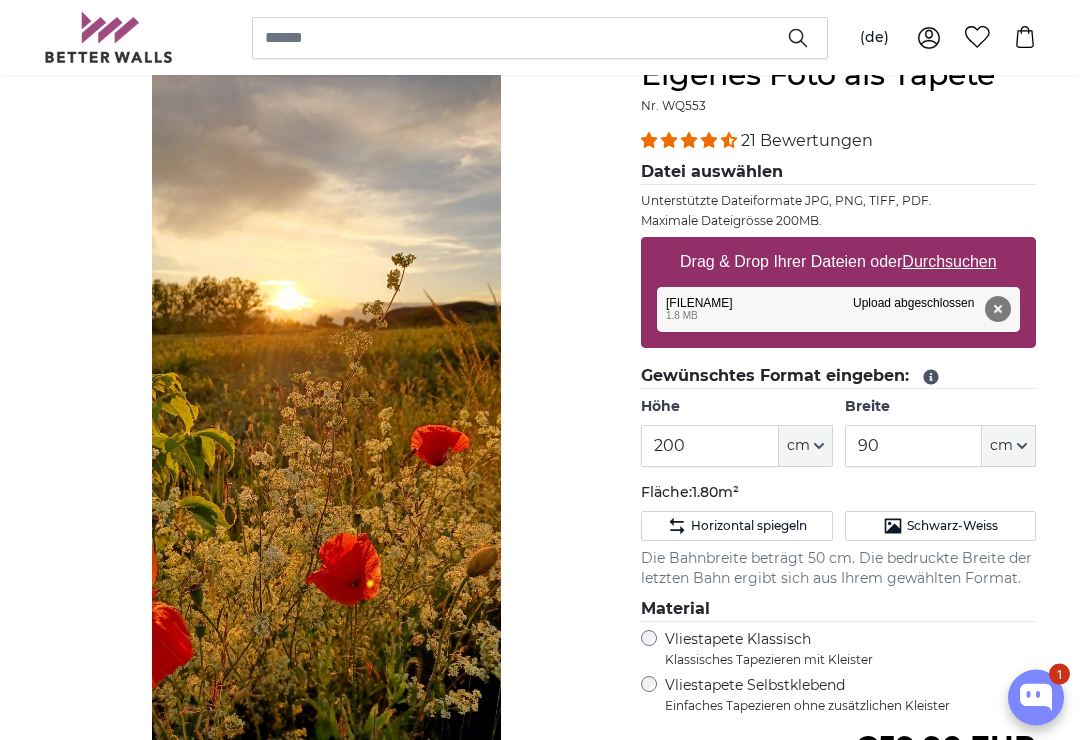 scroll, scrollTop: 214, scrollLeft: 0, axis: vertical 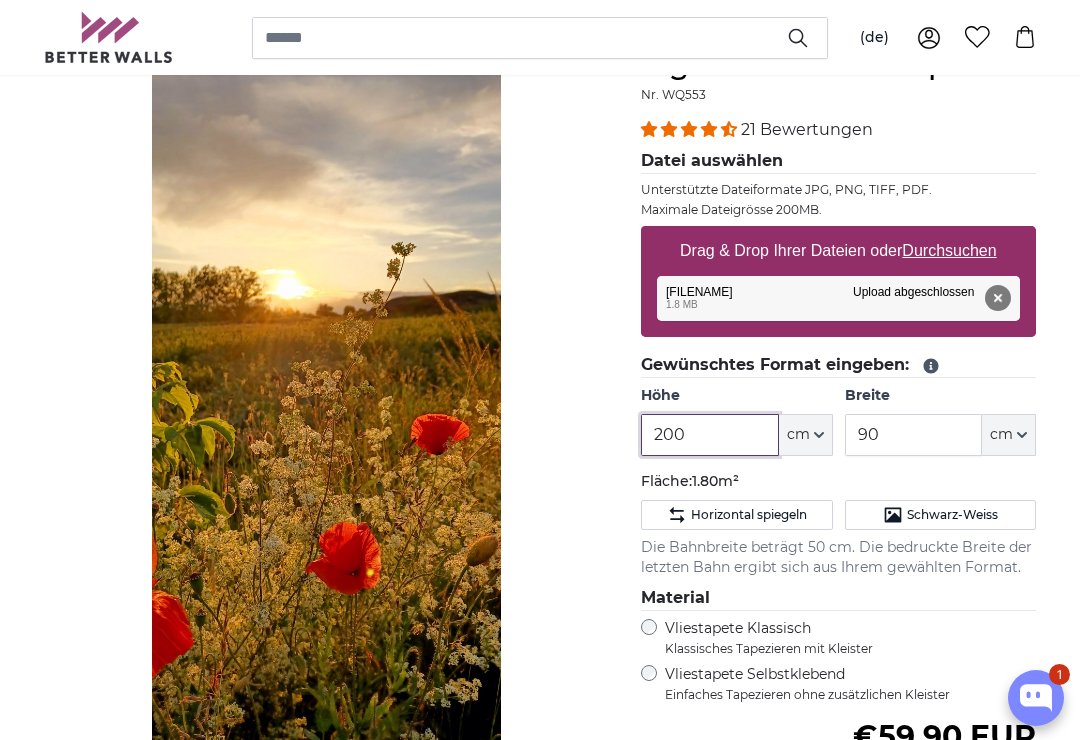 click on "200" at bounding box center [709, 435] 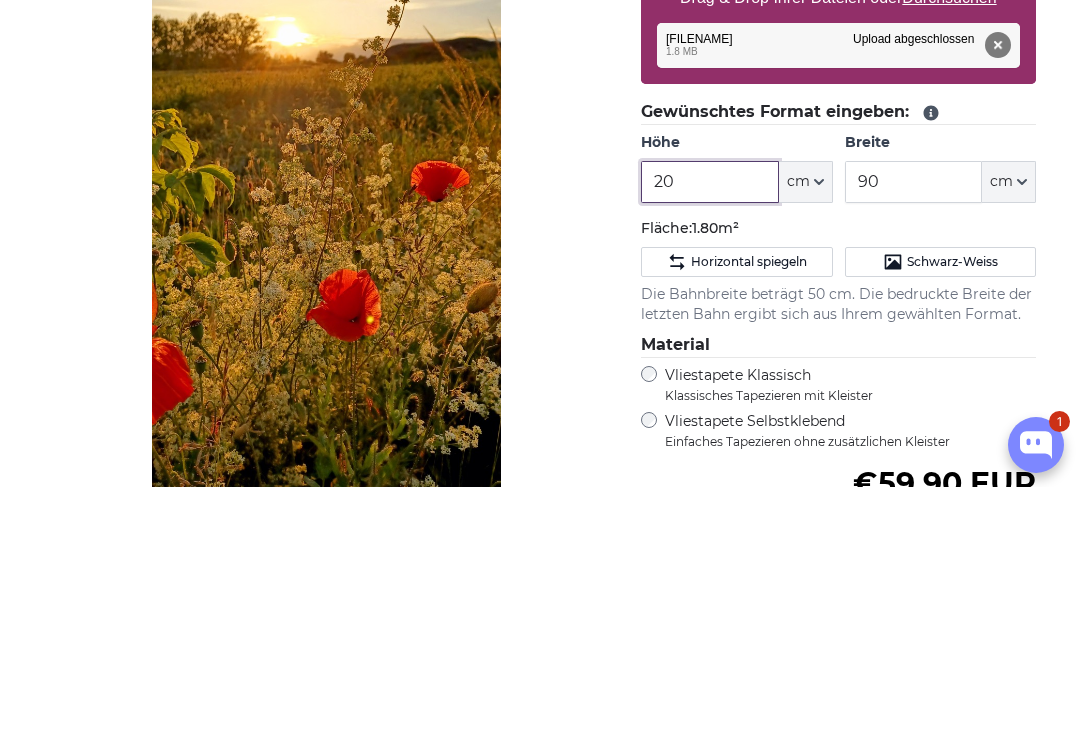 type on "2" 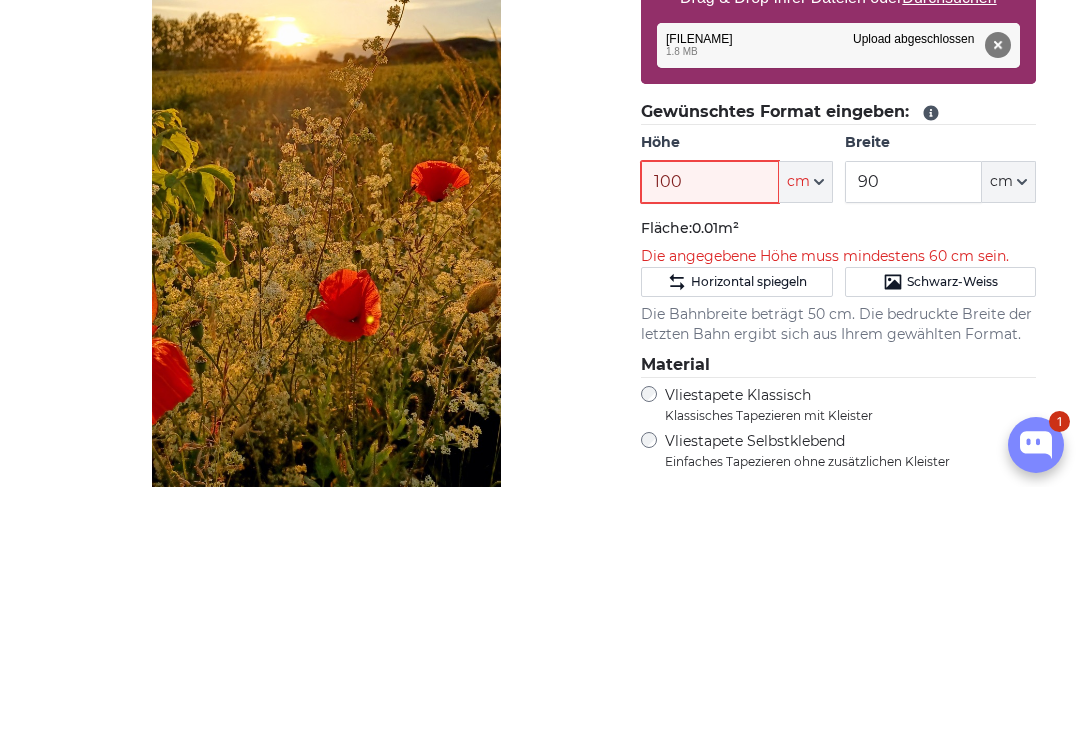 type on "100" 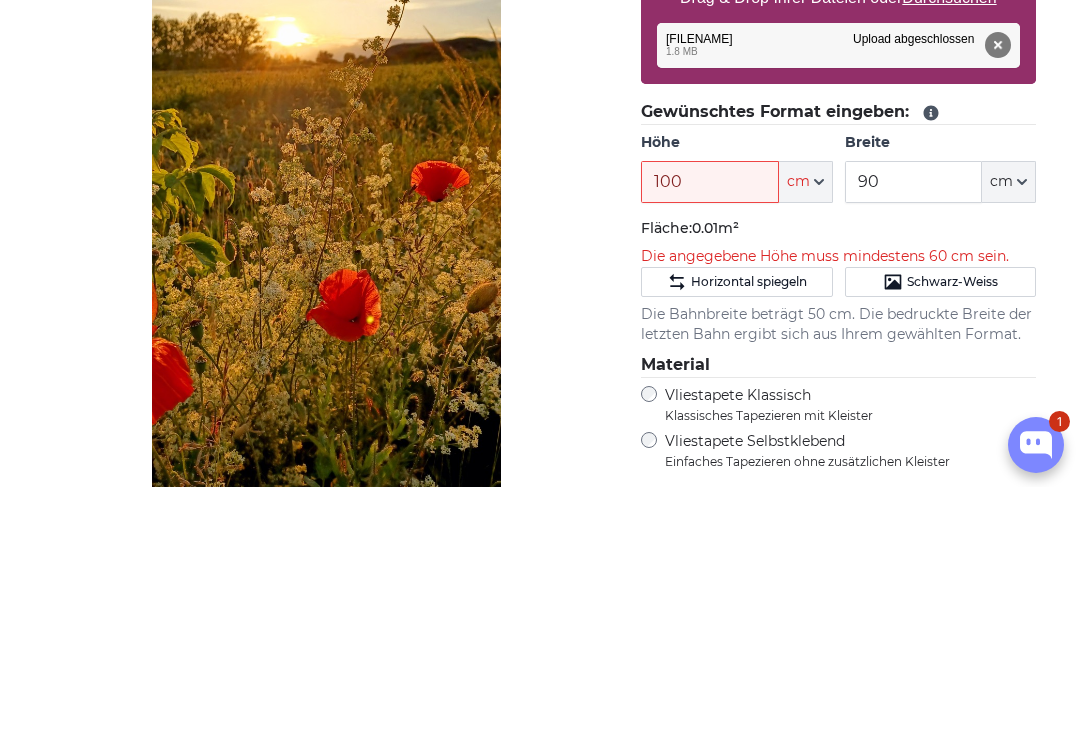 click on "90" at bounding box center [913, 435] 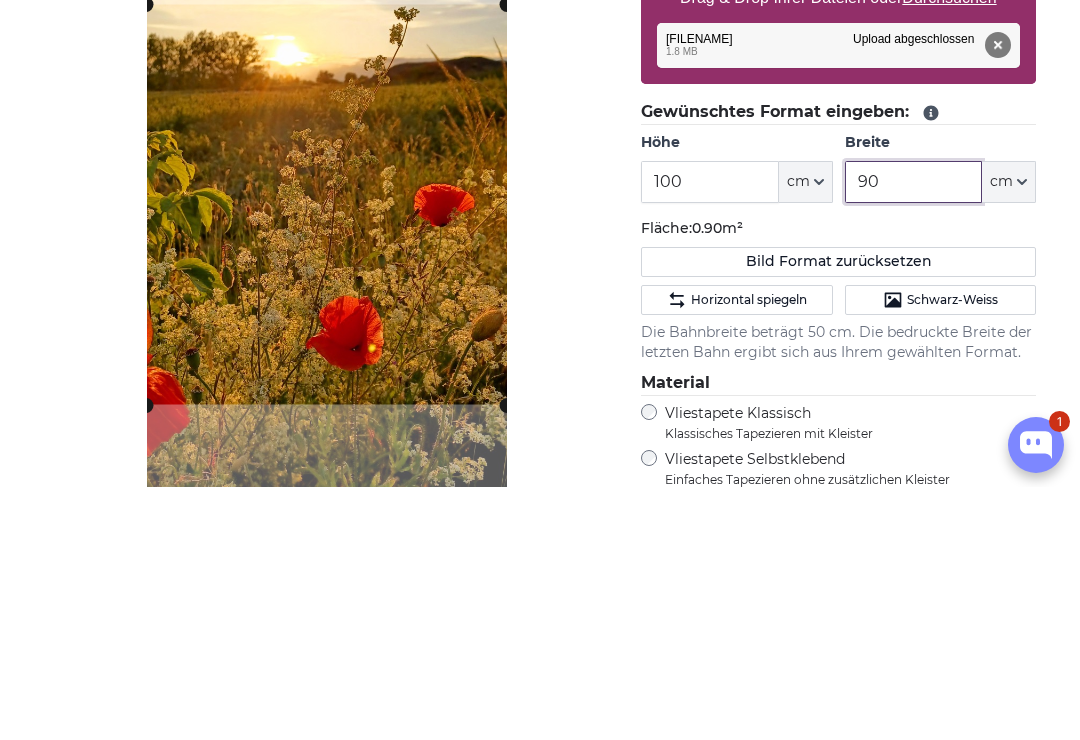 type on "9" 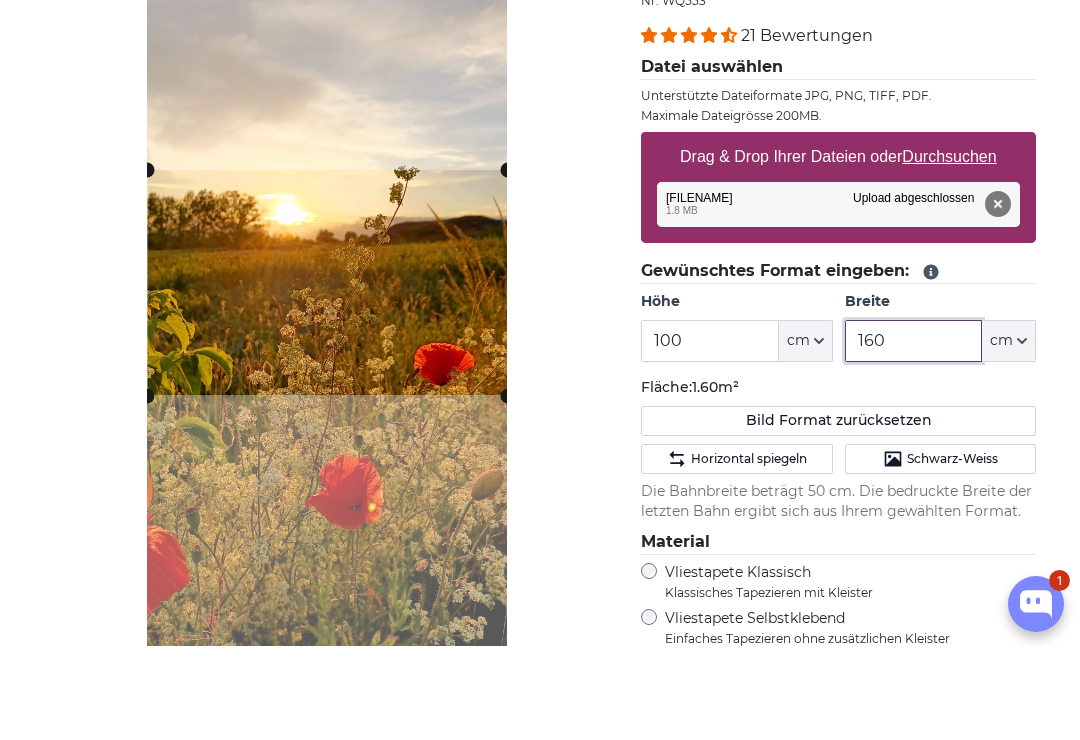 type on "160" 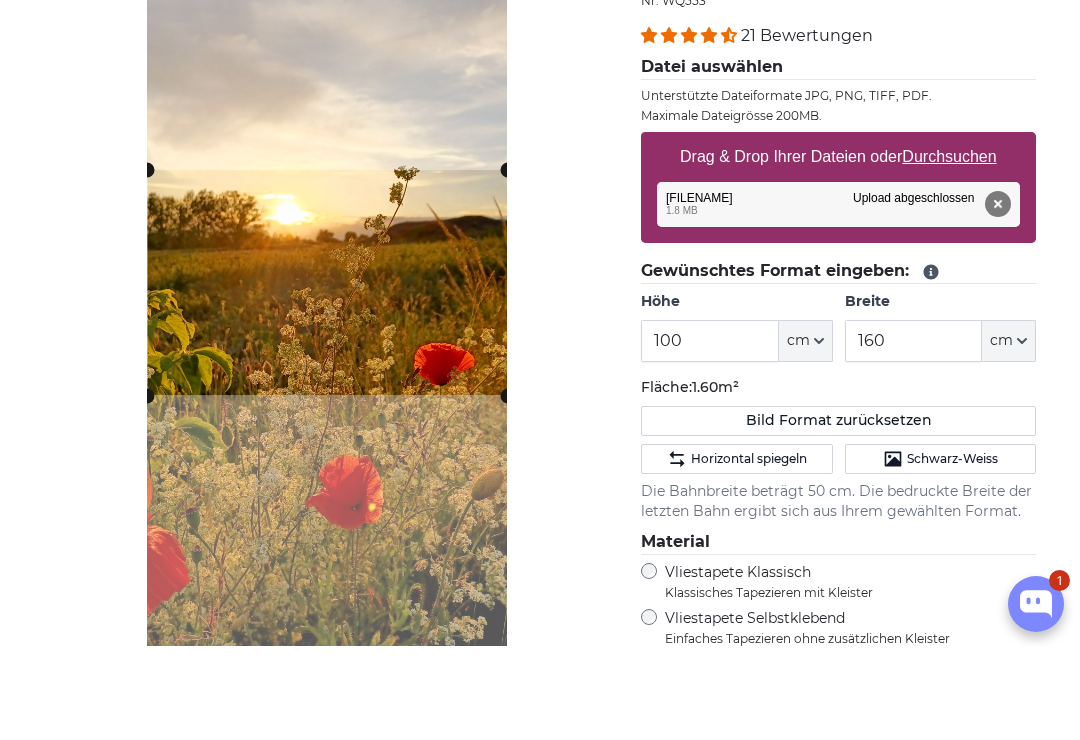 click on "Durchsuchen" at bounding box center [950, 250] 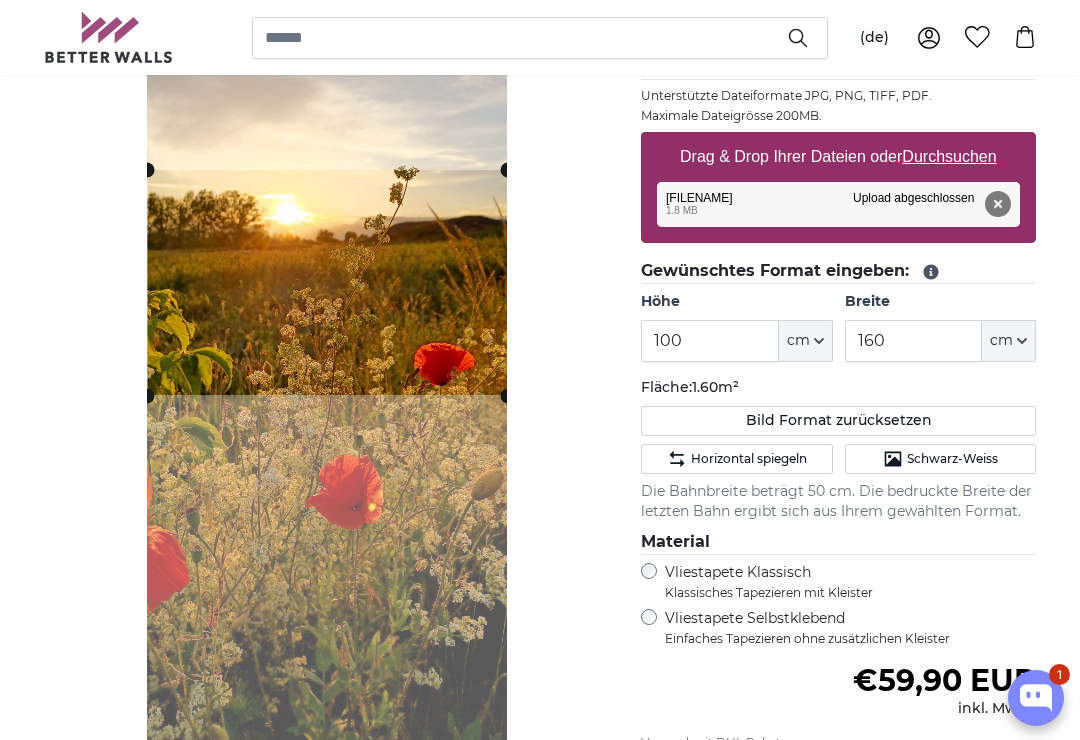 click on "Durchsuchen" at bounding box center [950, 156] 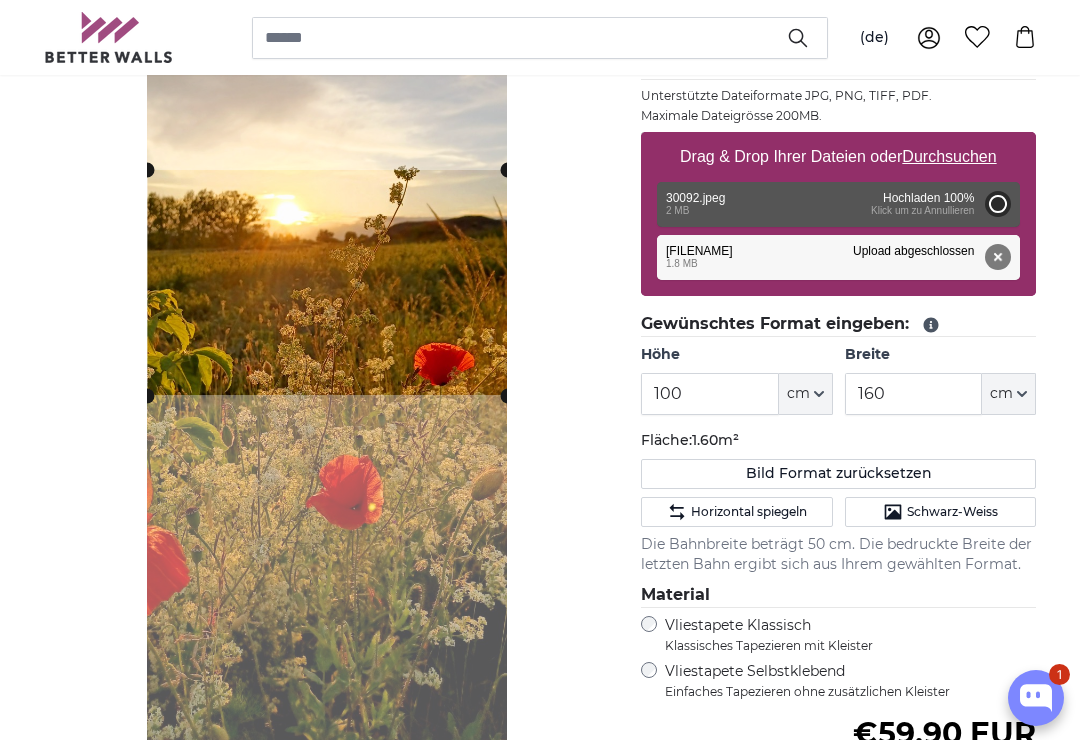 type on "200" 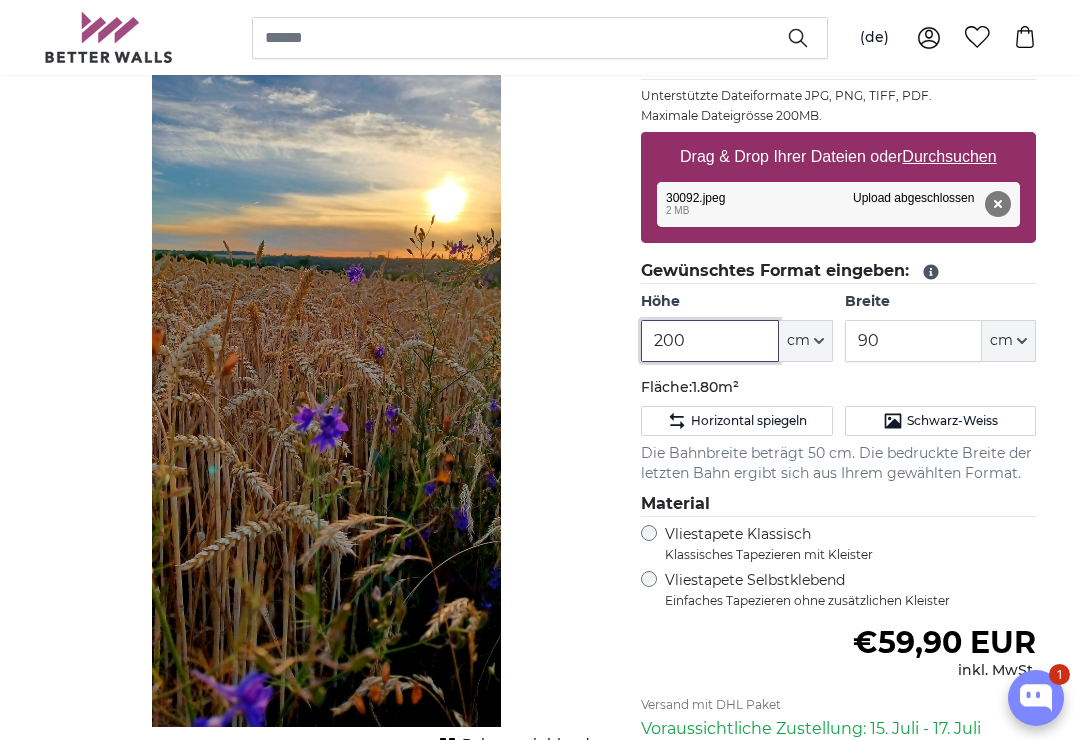 click on "200" at bounding box center [709, 341] 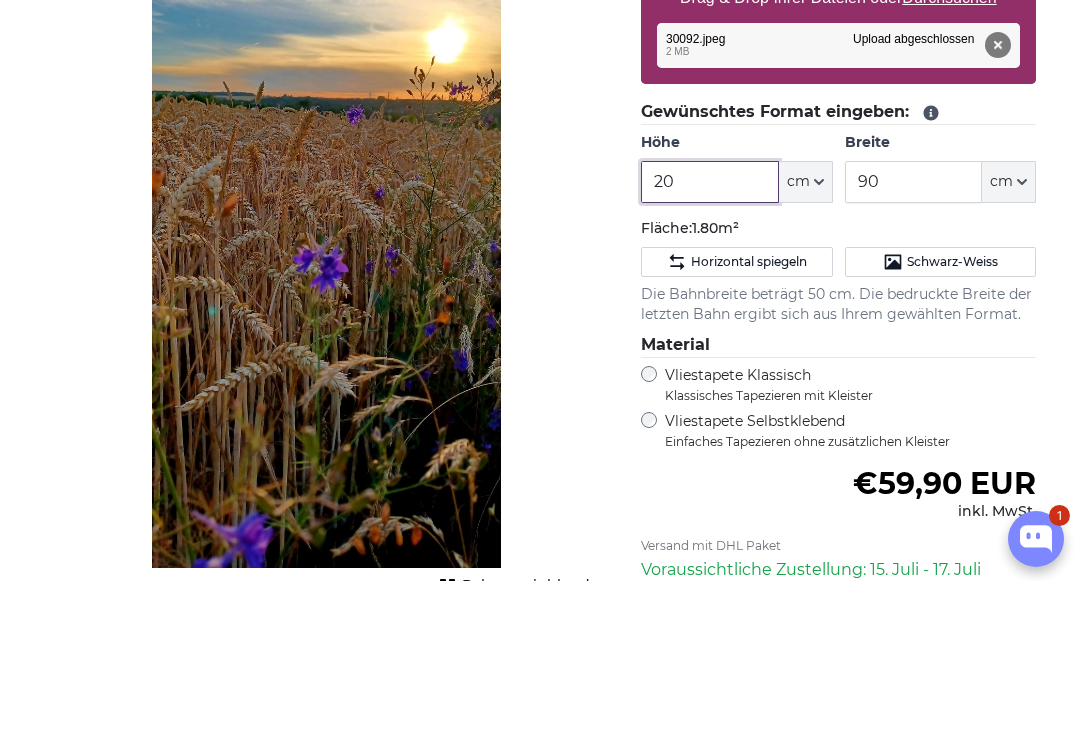 type on "2" 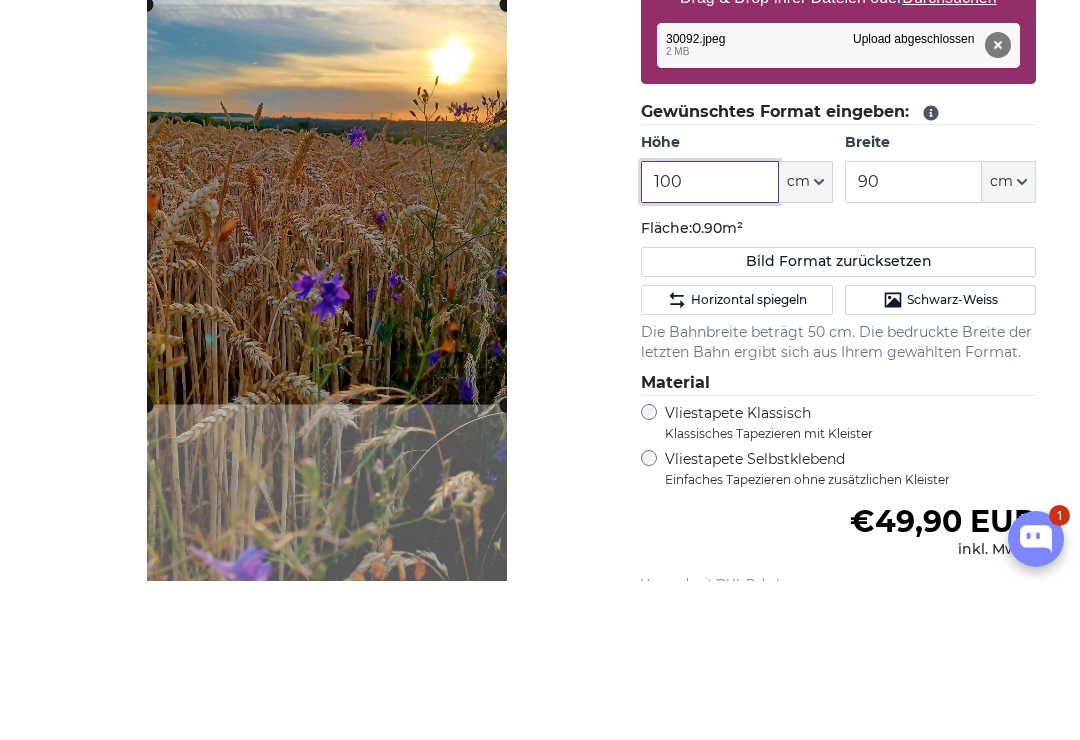type on "100" 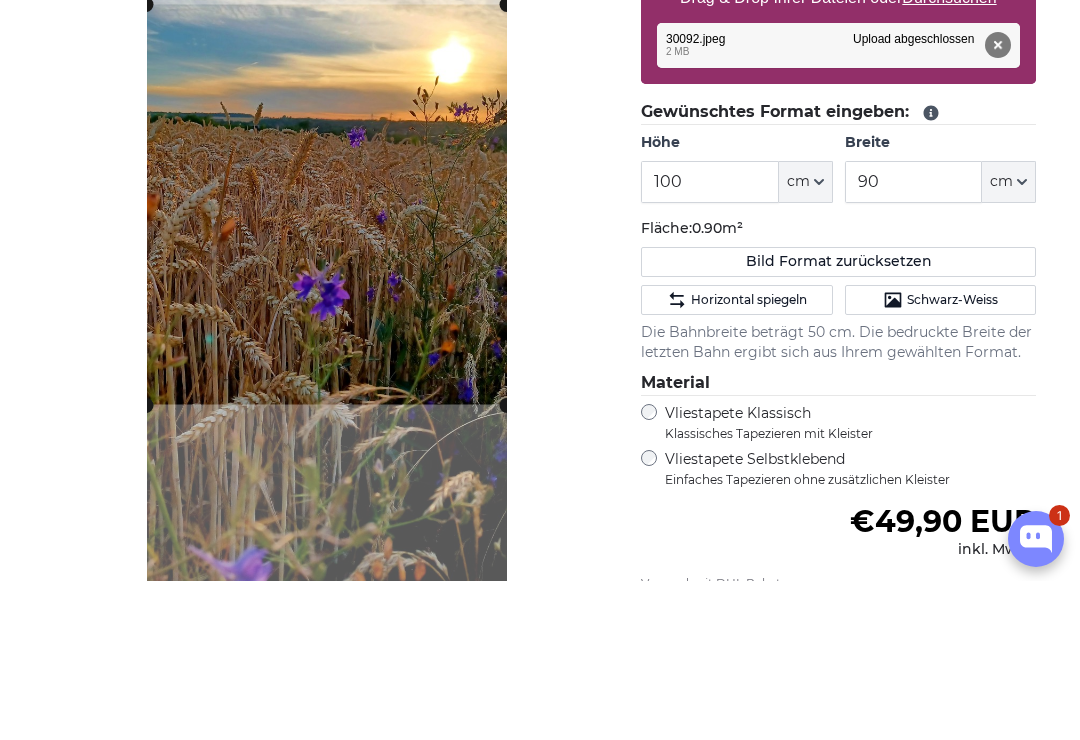 click on "90" at bounding box center (913, 341) 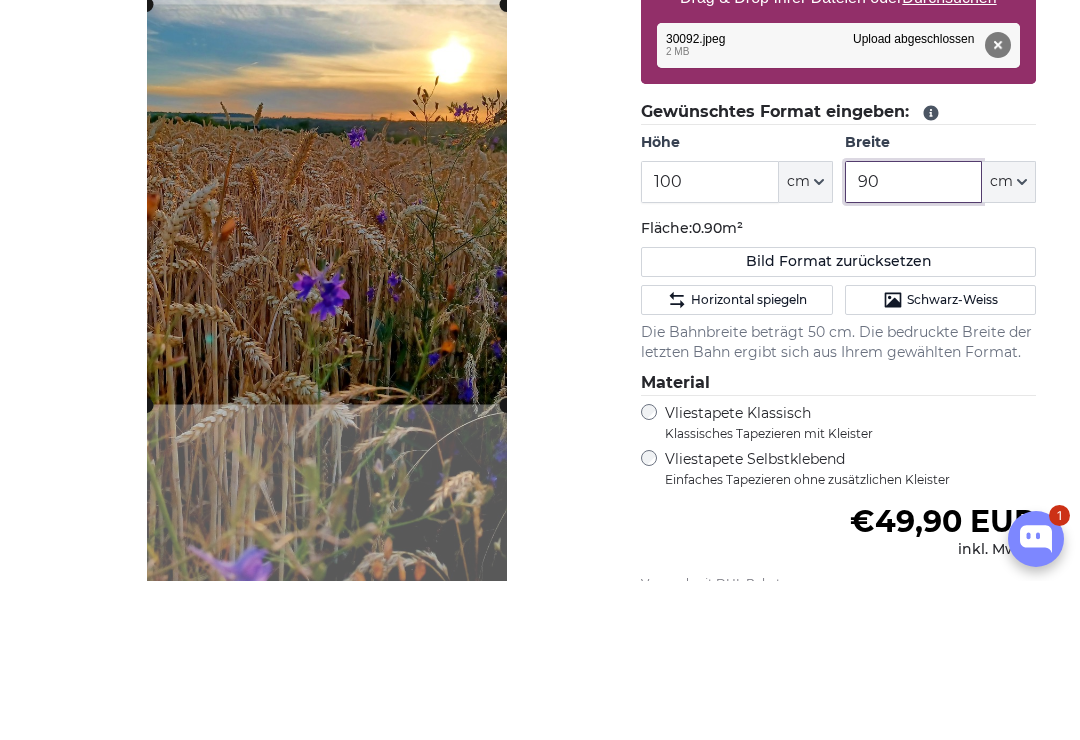 type on "9" 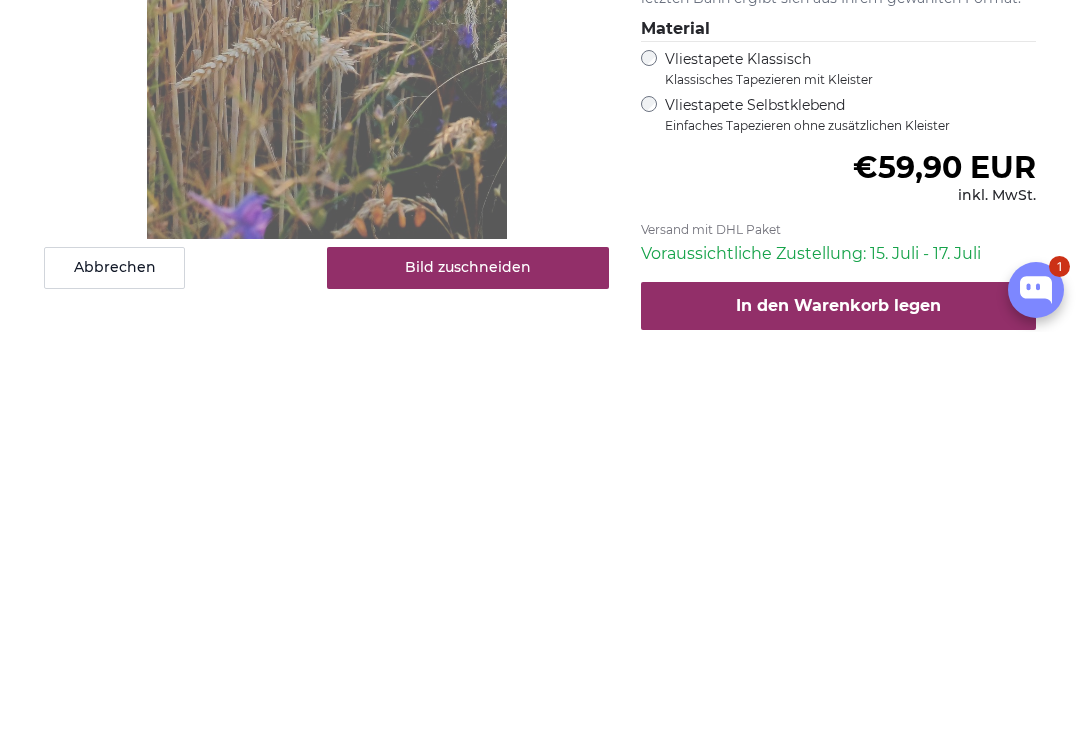 scroll, scrollTop: 418, scrollLeft: 0, axis: vertical 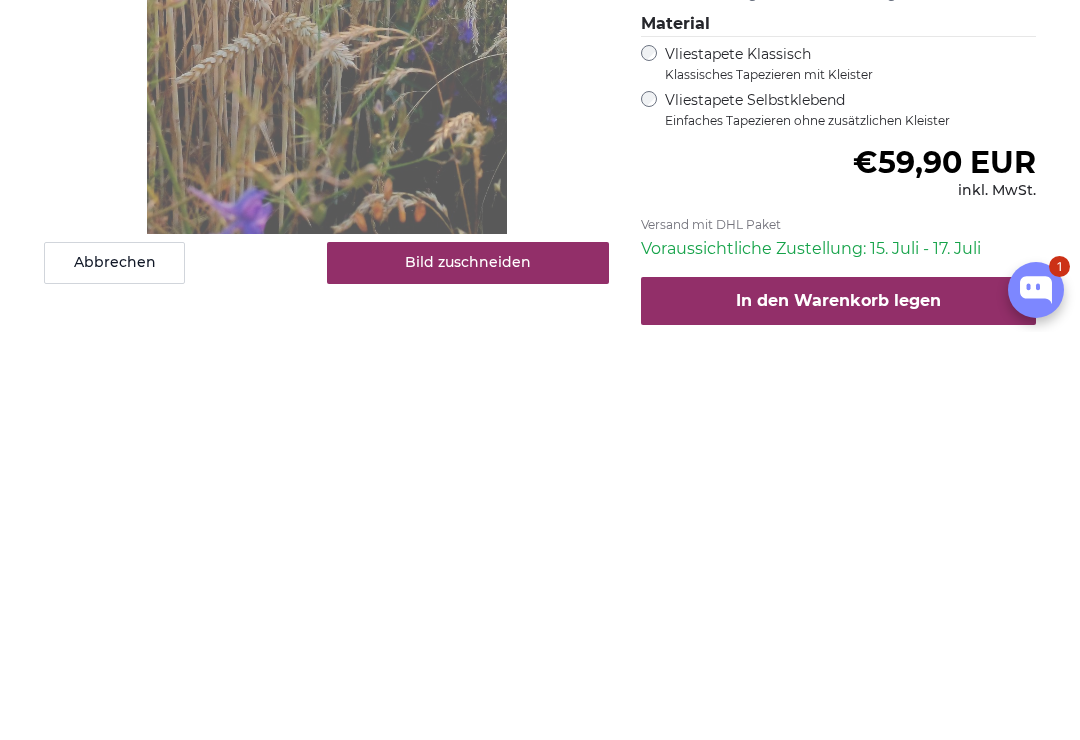 type on "160" 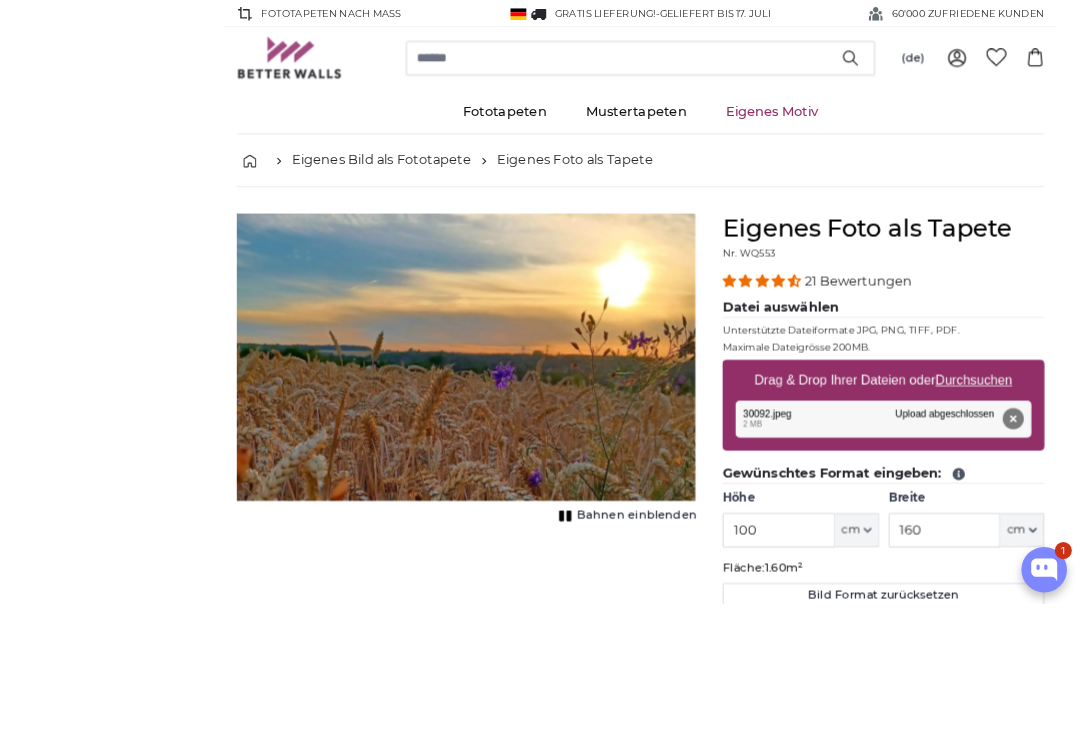 scroll, scrollTop: 98, scrollLeft: 0, axis: vertical 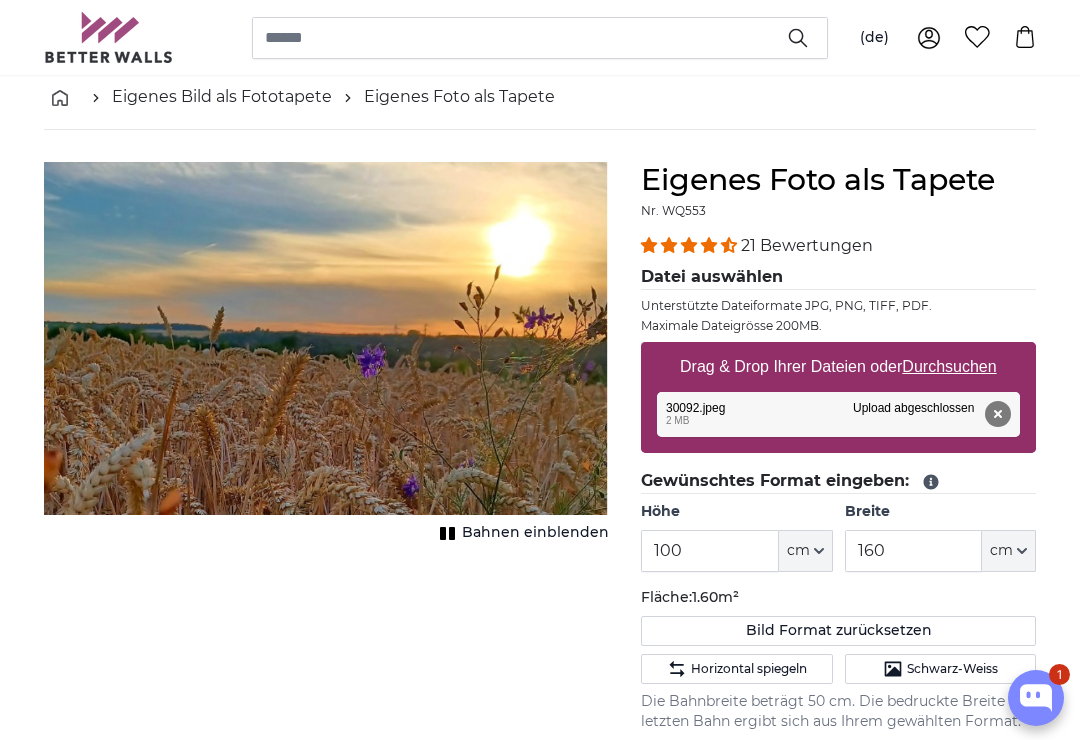 click on "Drag & Drop Ihrer Dateien oder  Durchsuchen" at bounding box center (838, 367) 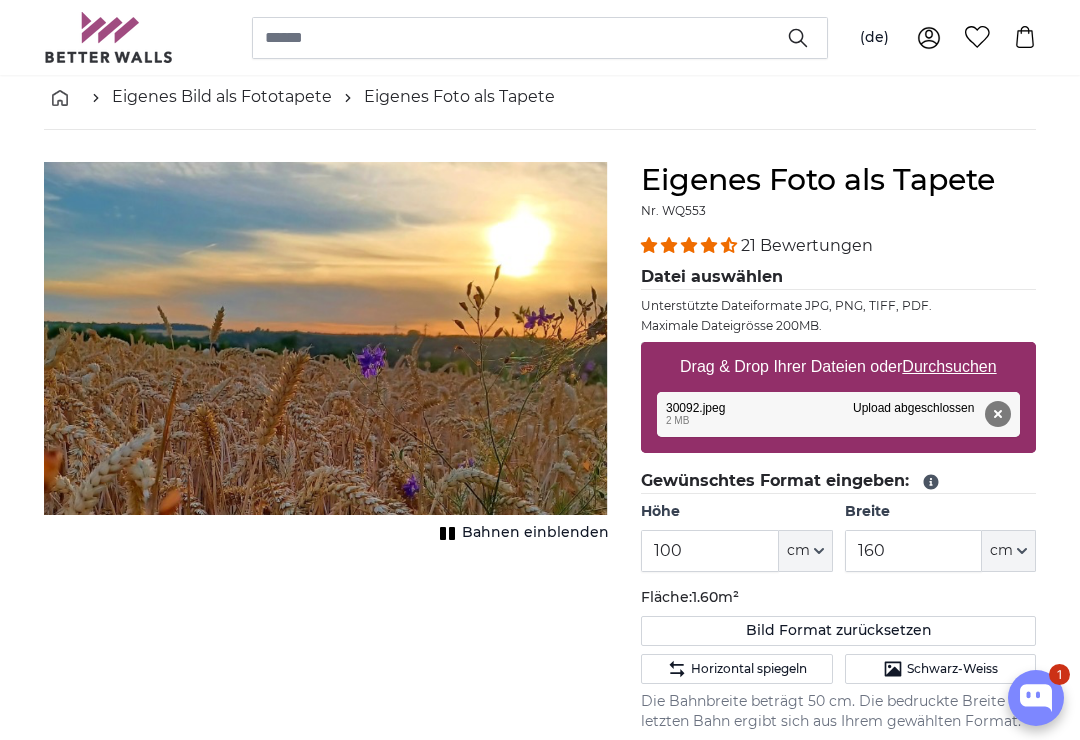 type on "**********" 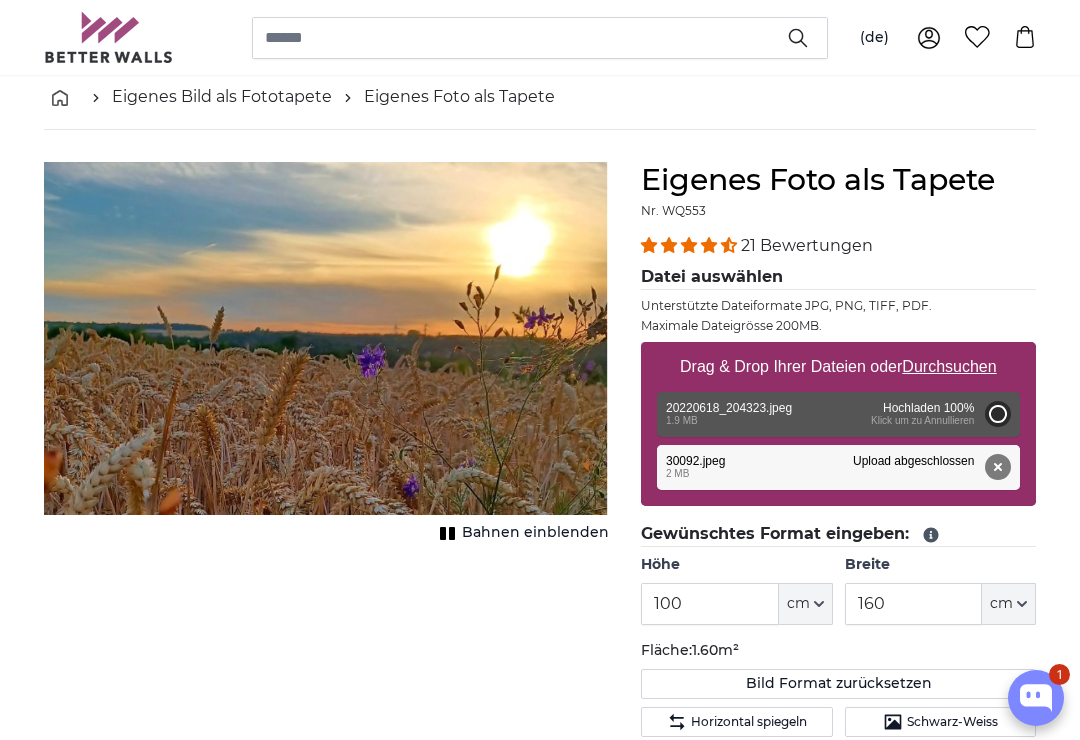 type on "200" 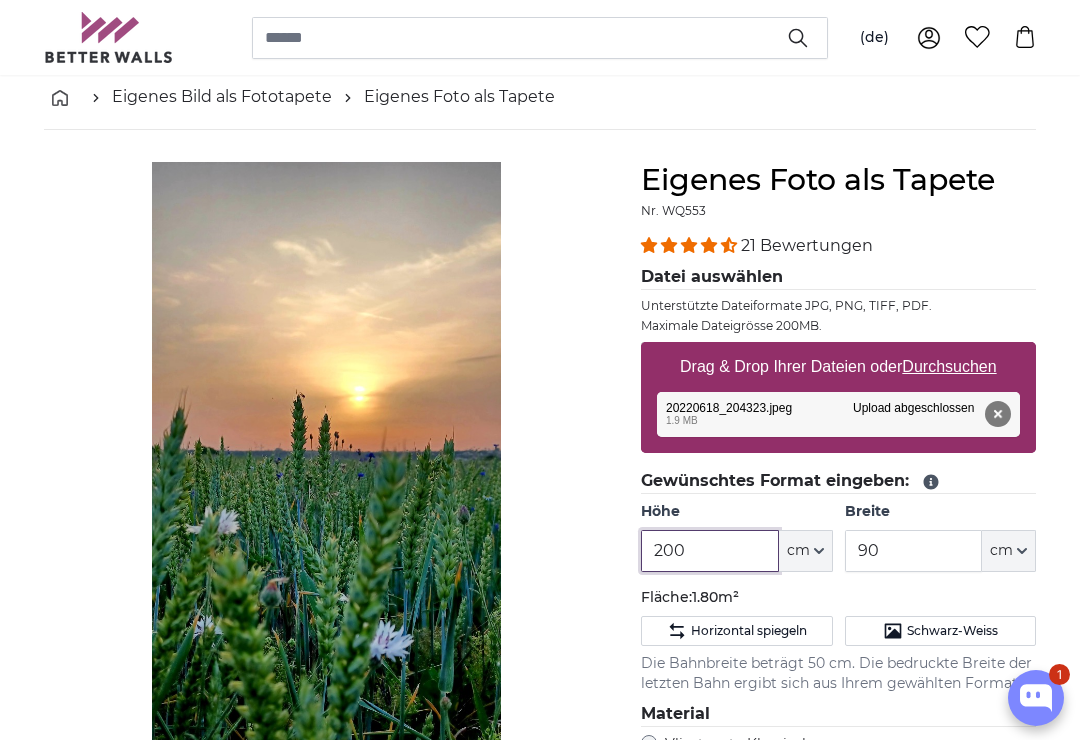 click on "200" at bounding box center [709, 551] 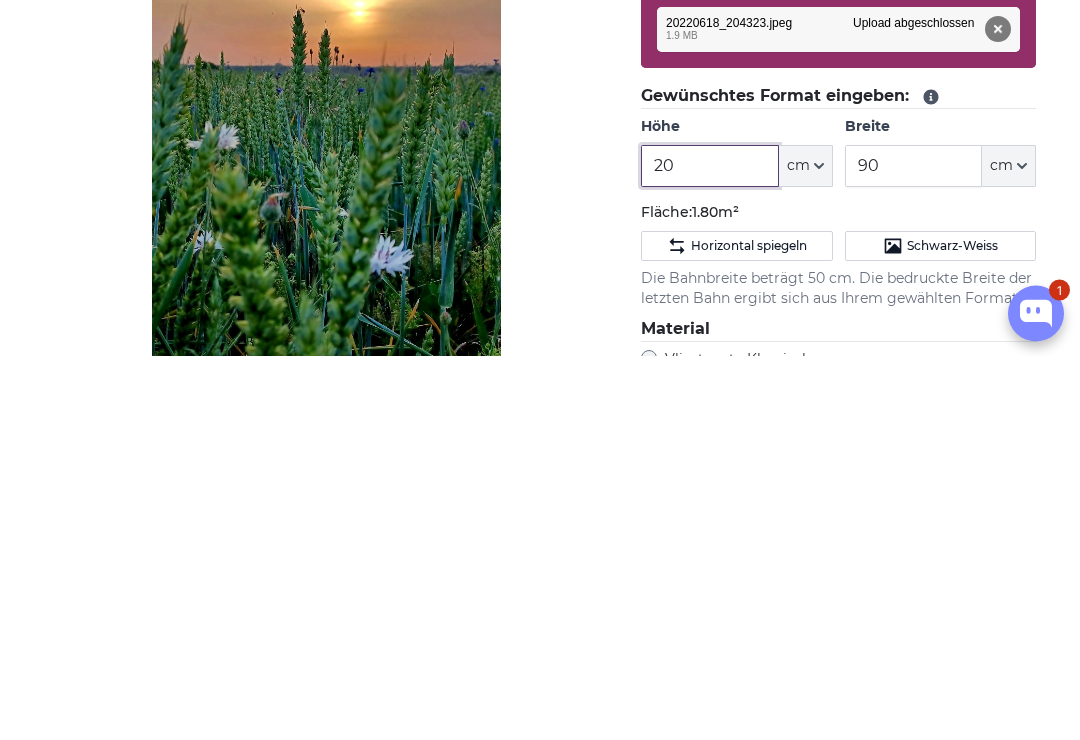 type on "2" 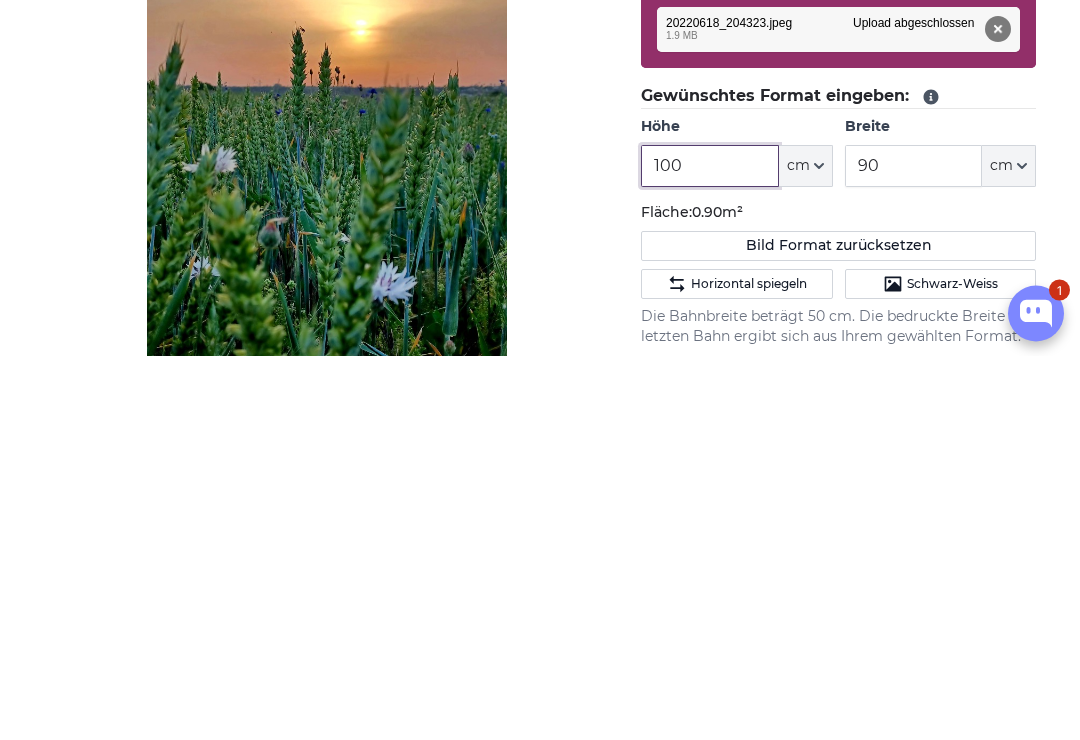 type on "100" 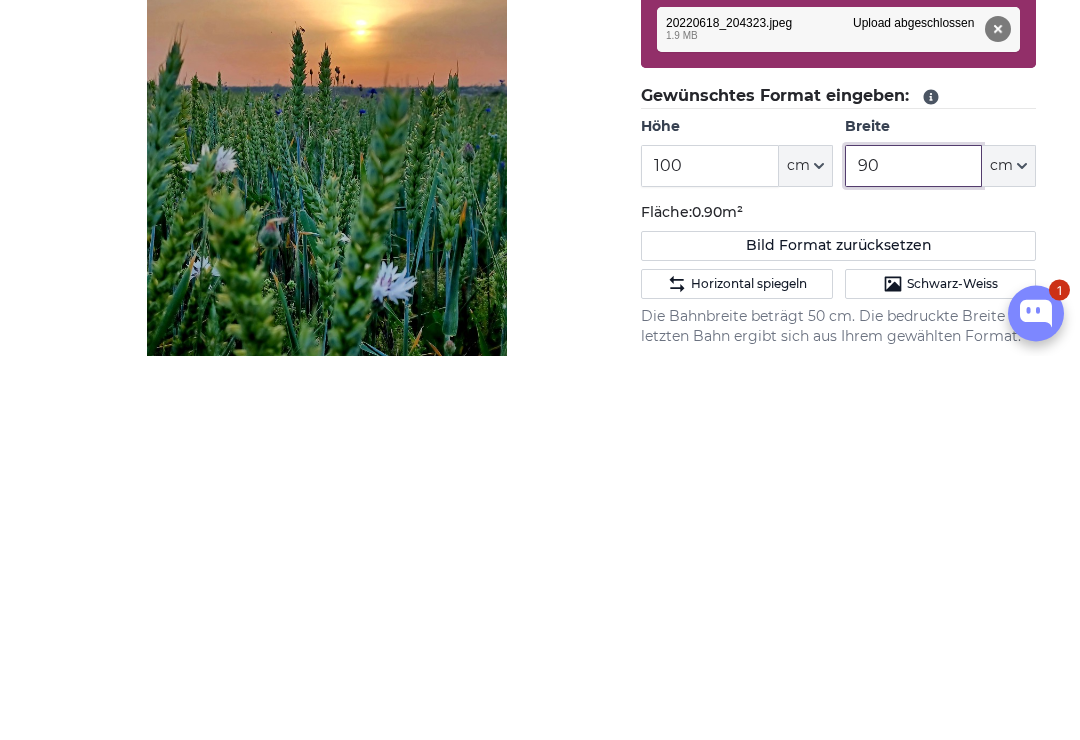 click on "90" at bounding box center (913, 551) 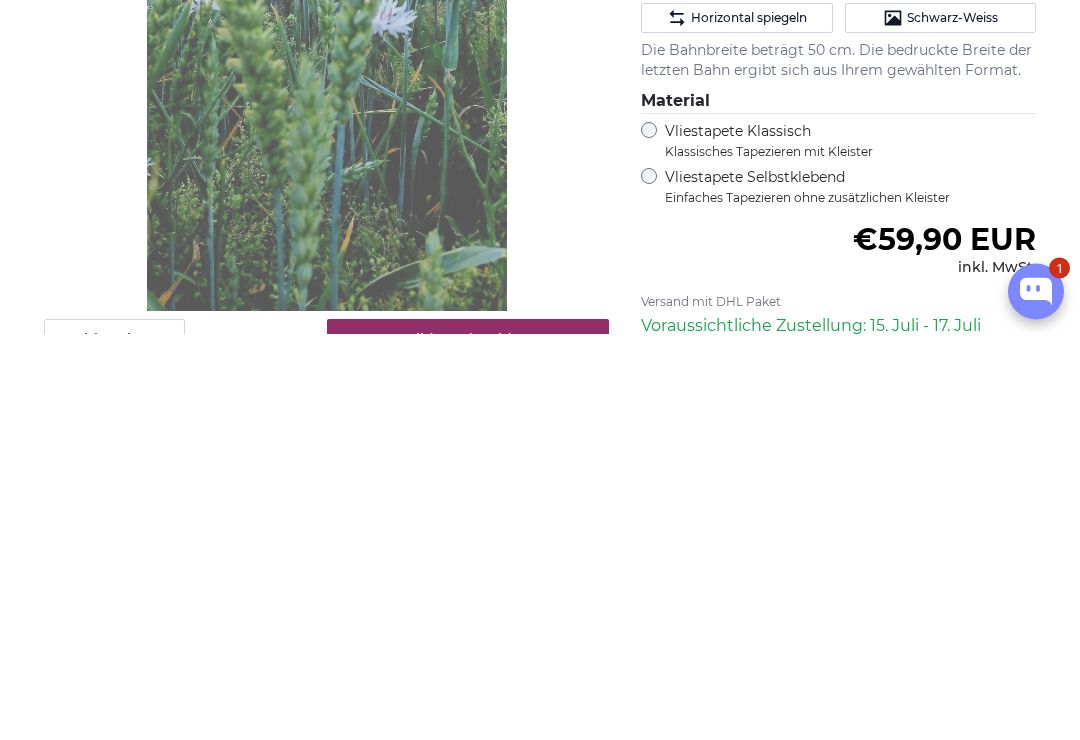 type on "160" 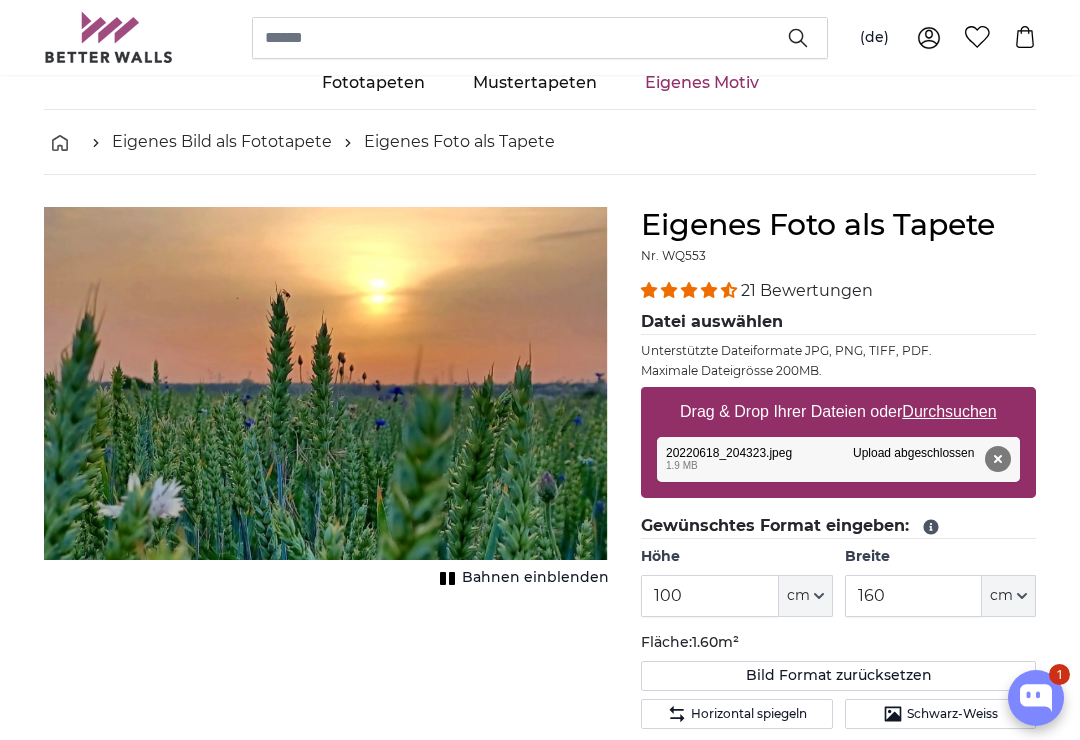scroll, scrollTop: 0, scrollLeft: 0, axis: both 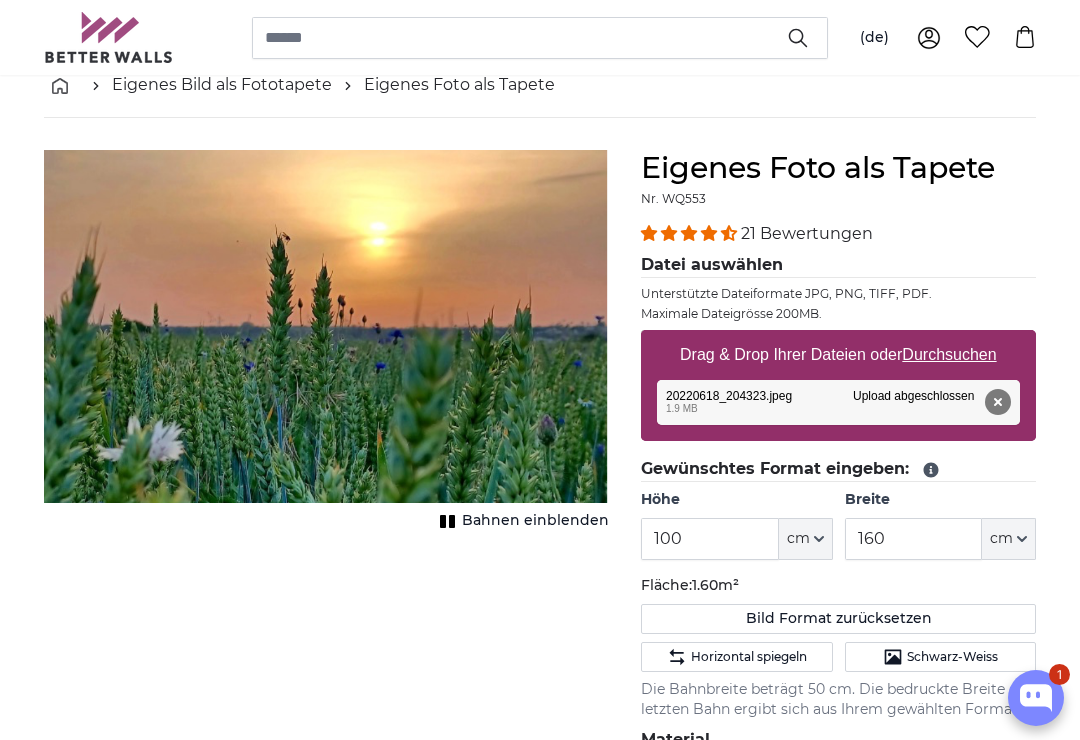 click on "Durchsuchen" at bounding box center [950, 354] 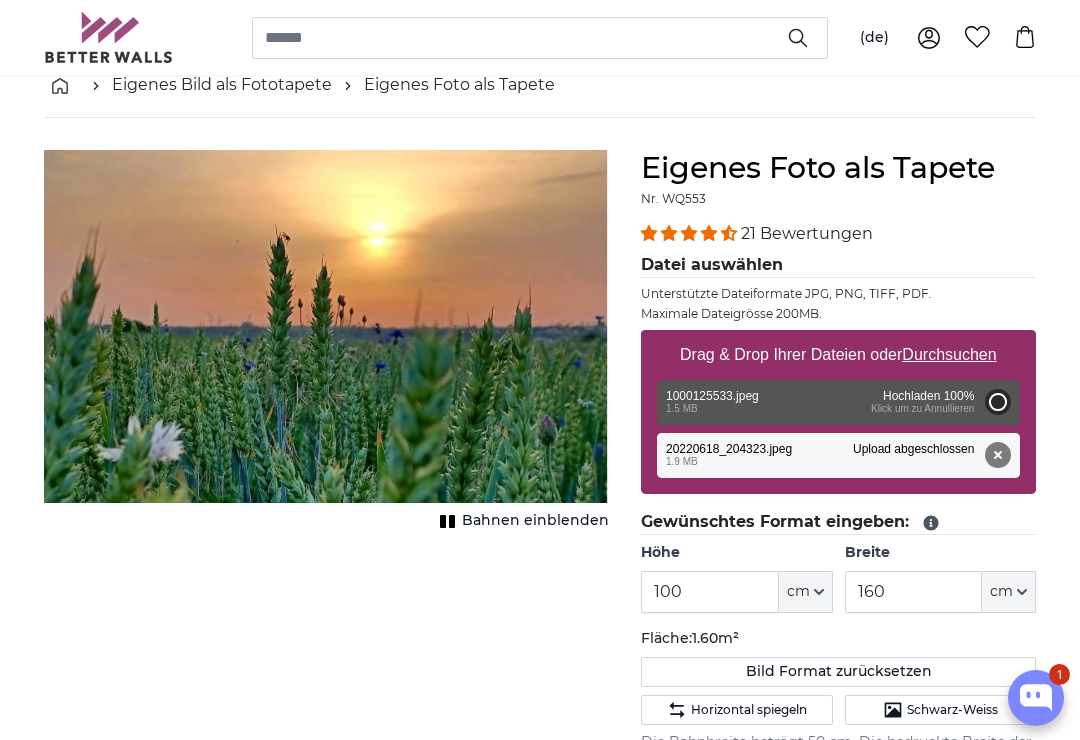 type on "200" 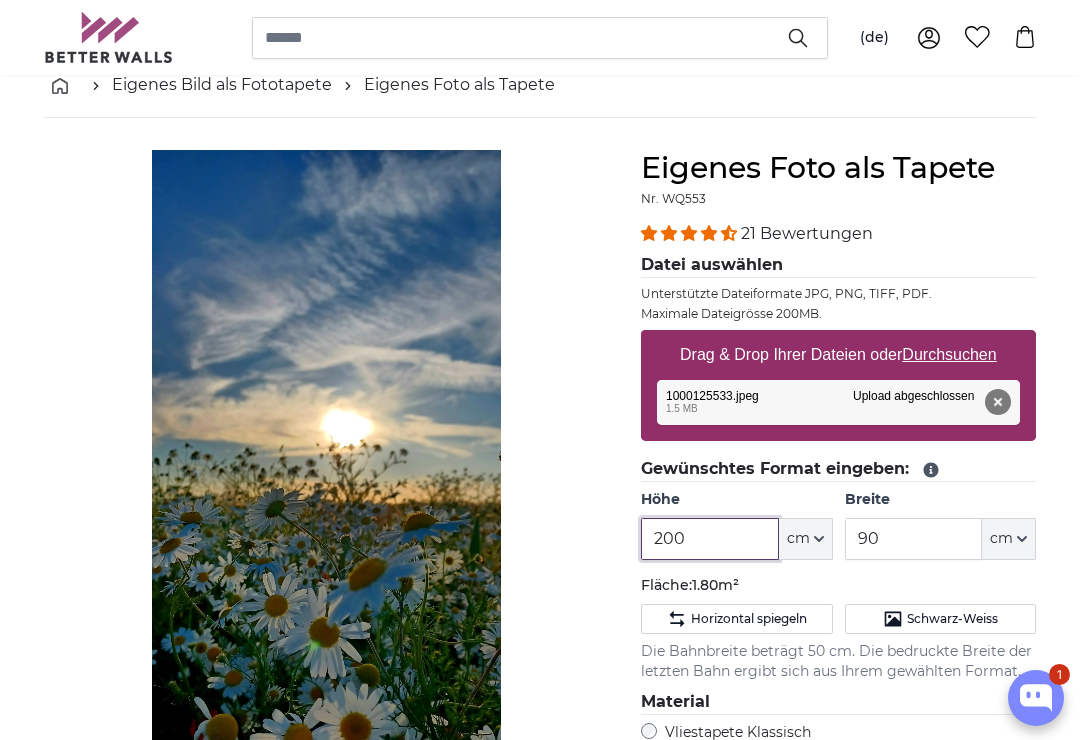 click on "200" at bounding box center [709, 539] 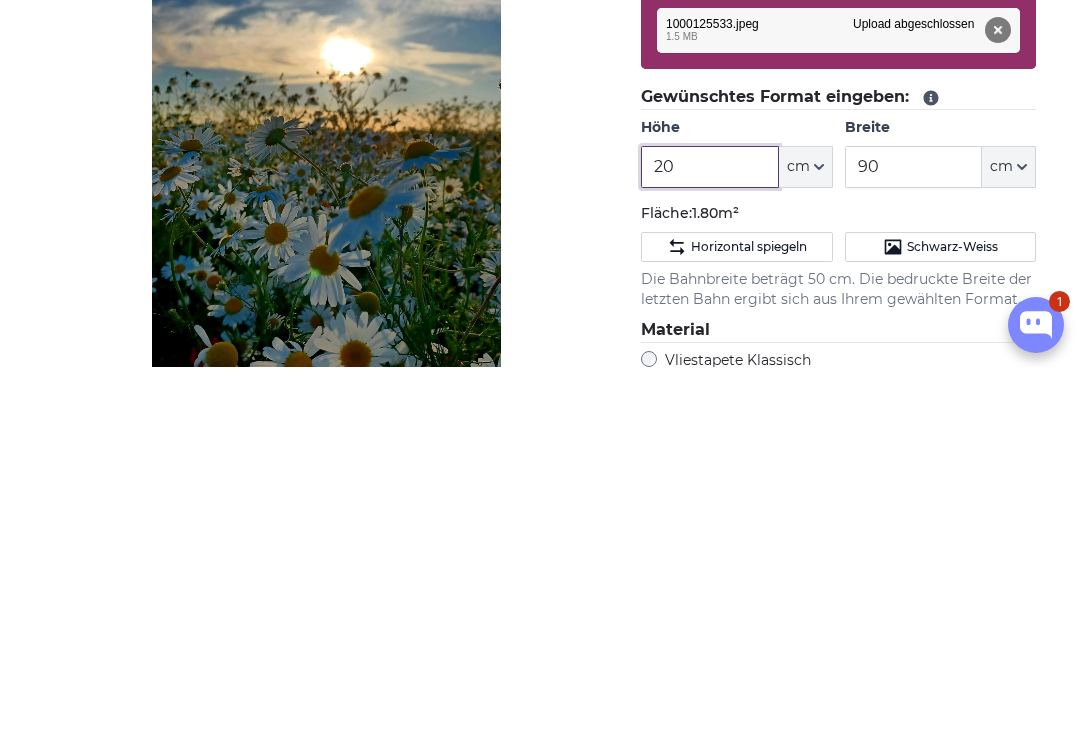 type on "2" 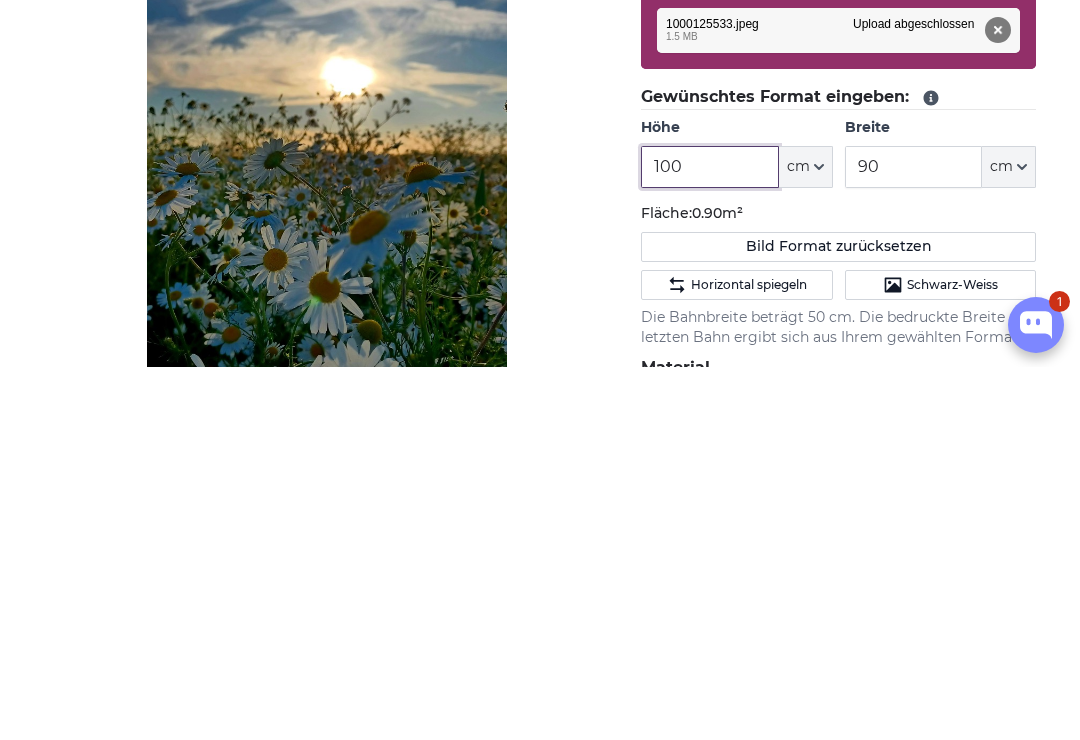 type on "100" 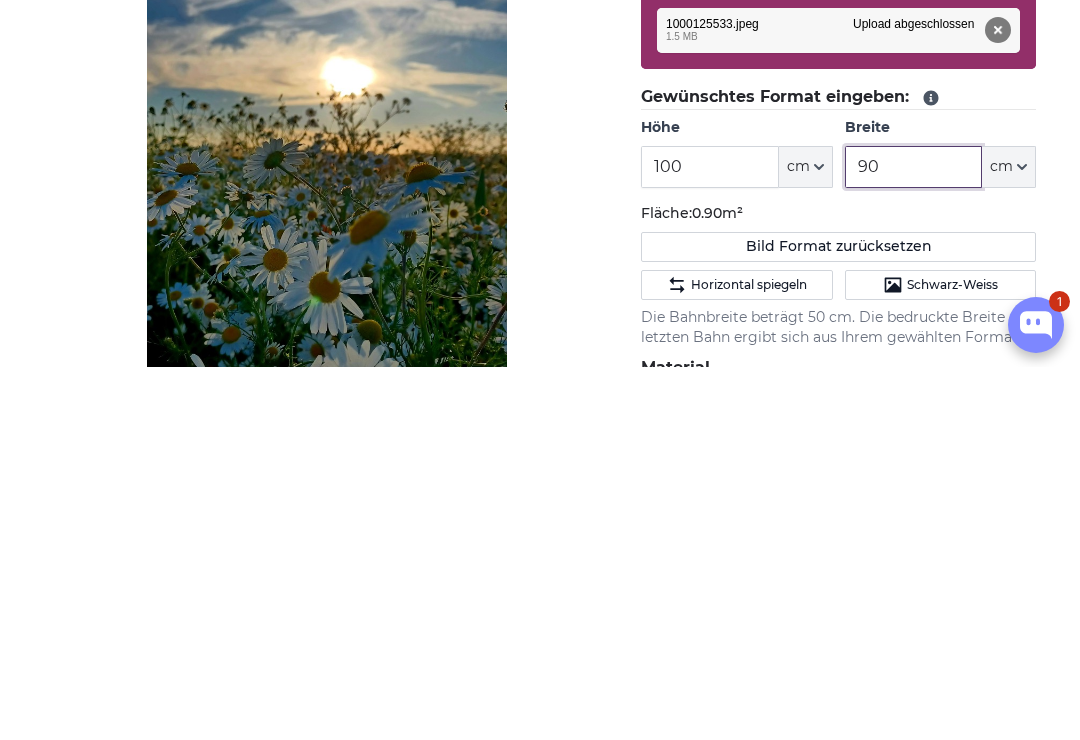 click on "90" at bounding box center [913, 540] 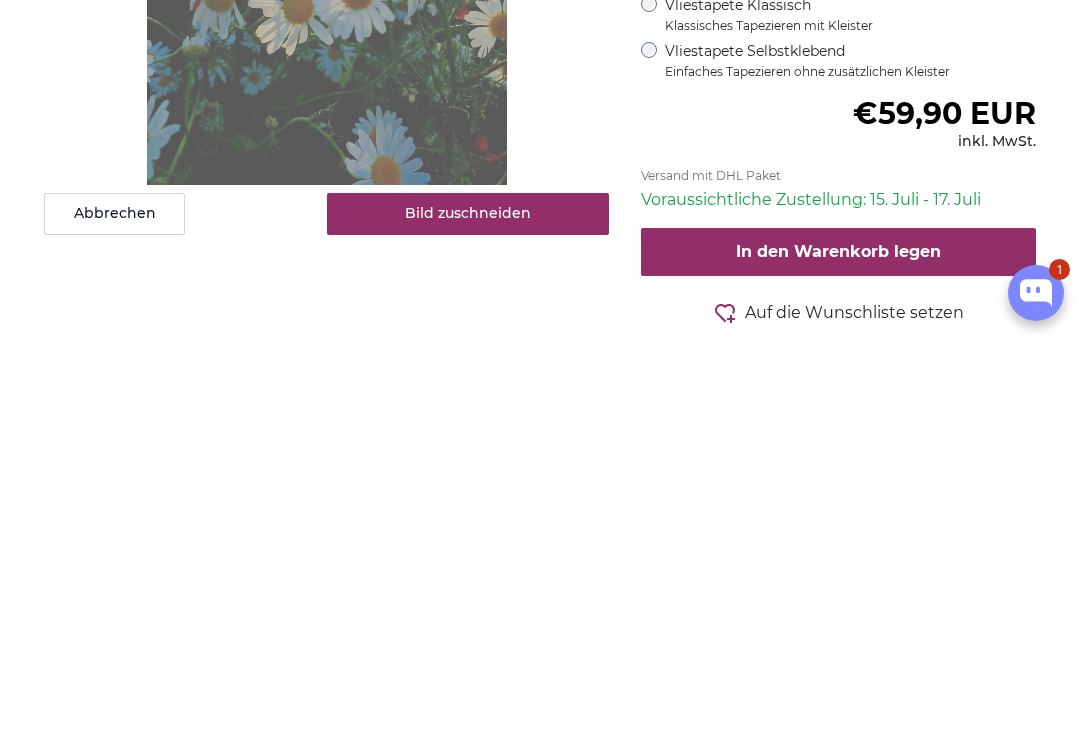 type on "160" 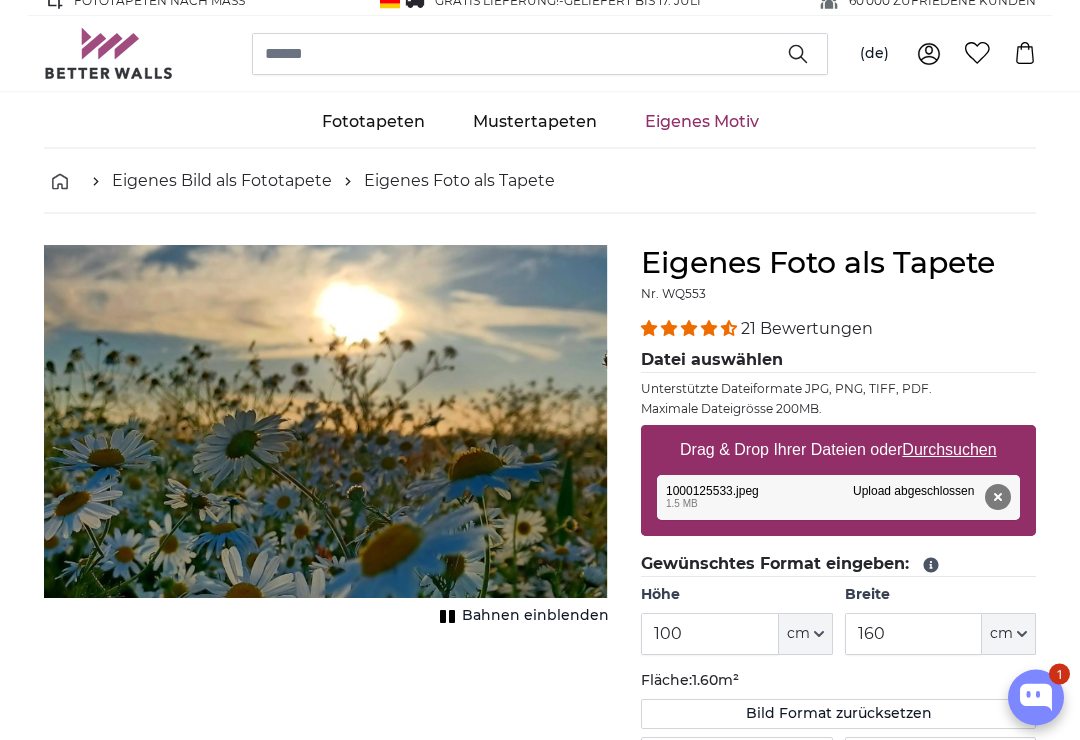 scroll, scrollTop: 0, scrollLeft: 0, axis: both 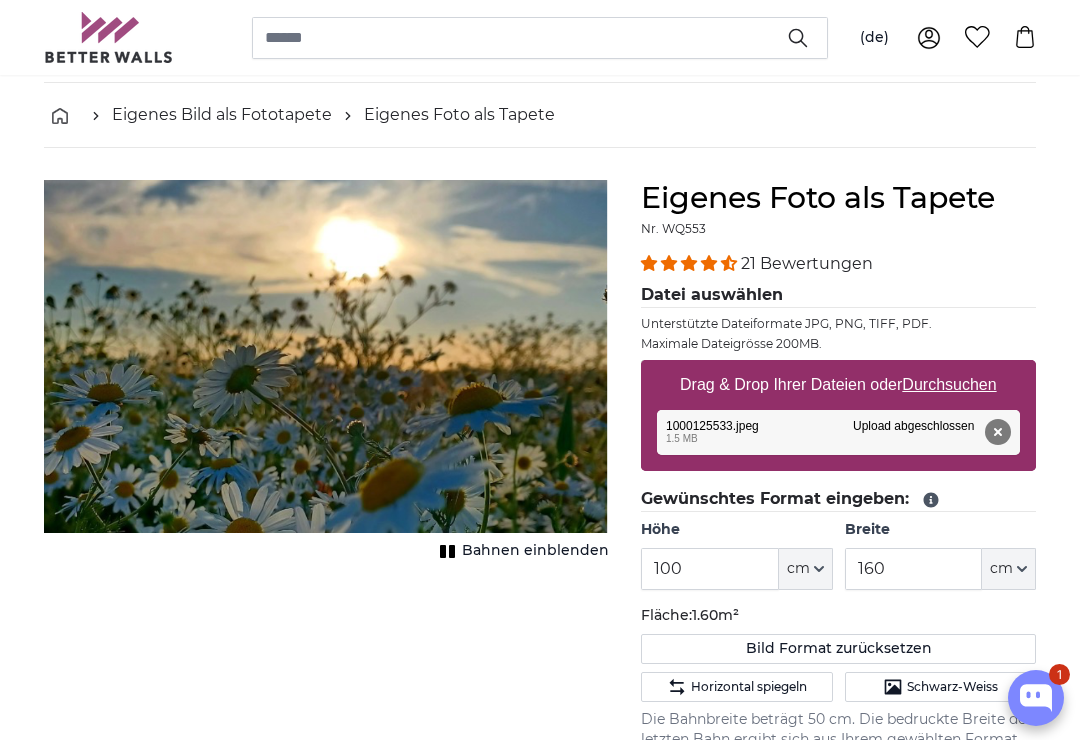 click on "Durchsuchen" at bounding box center [950, 384] 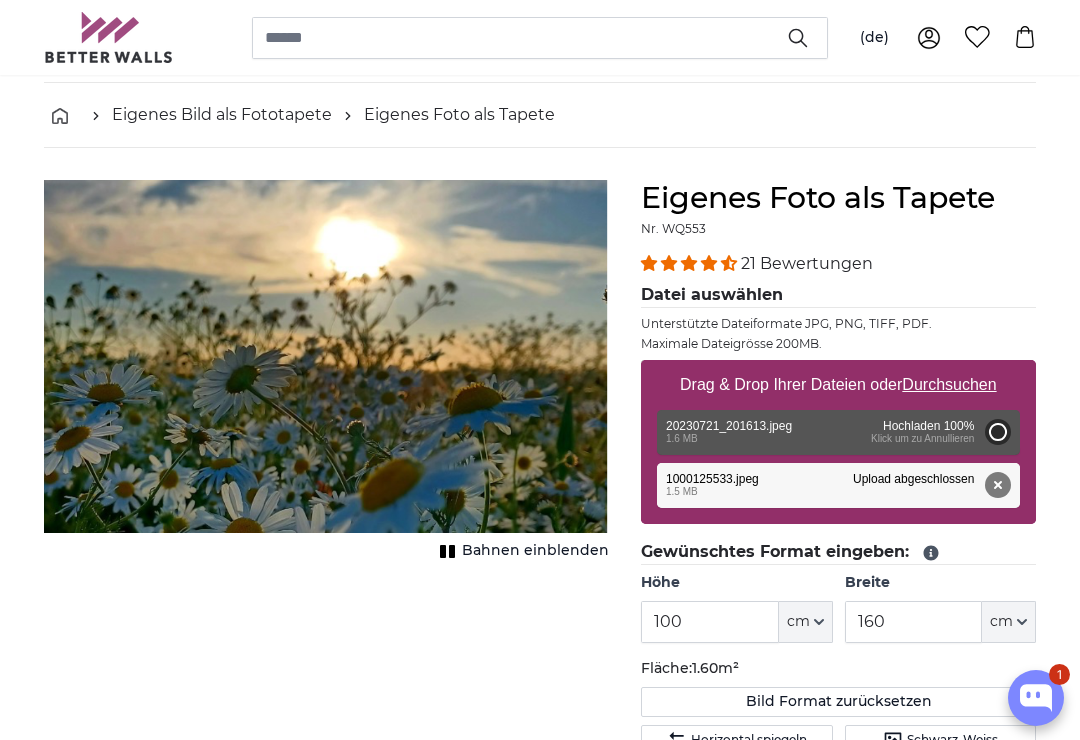 type on "200" 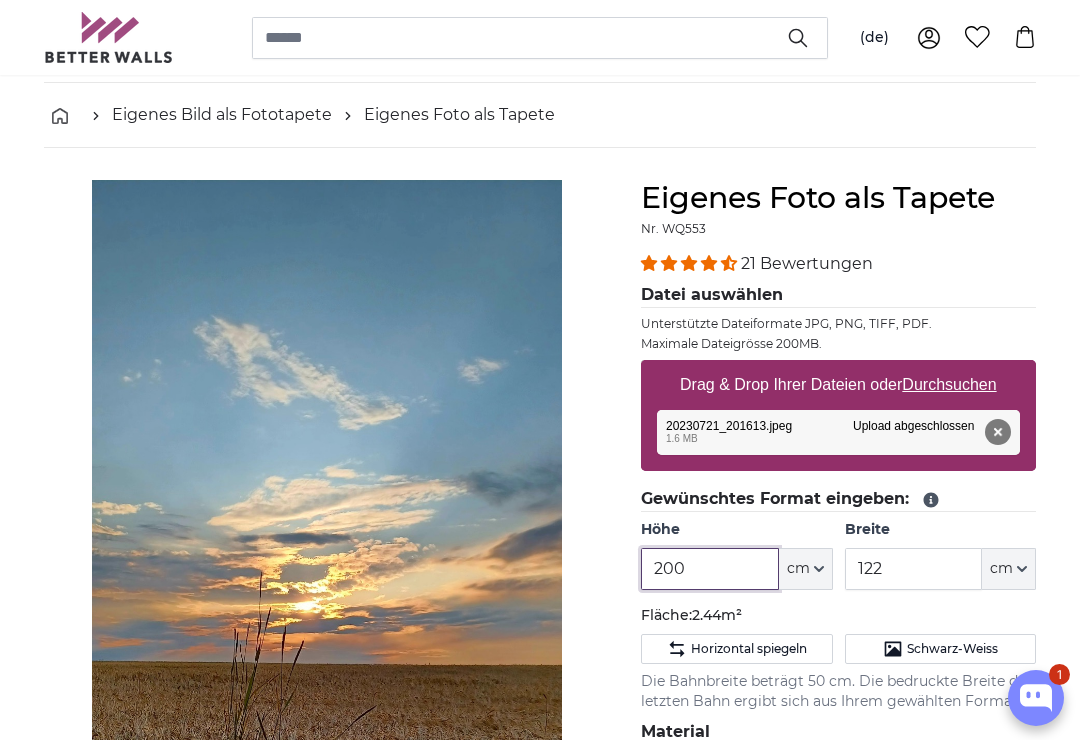 click on "200" at bounding box center (709, 569) 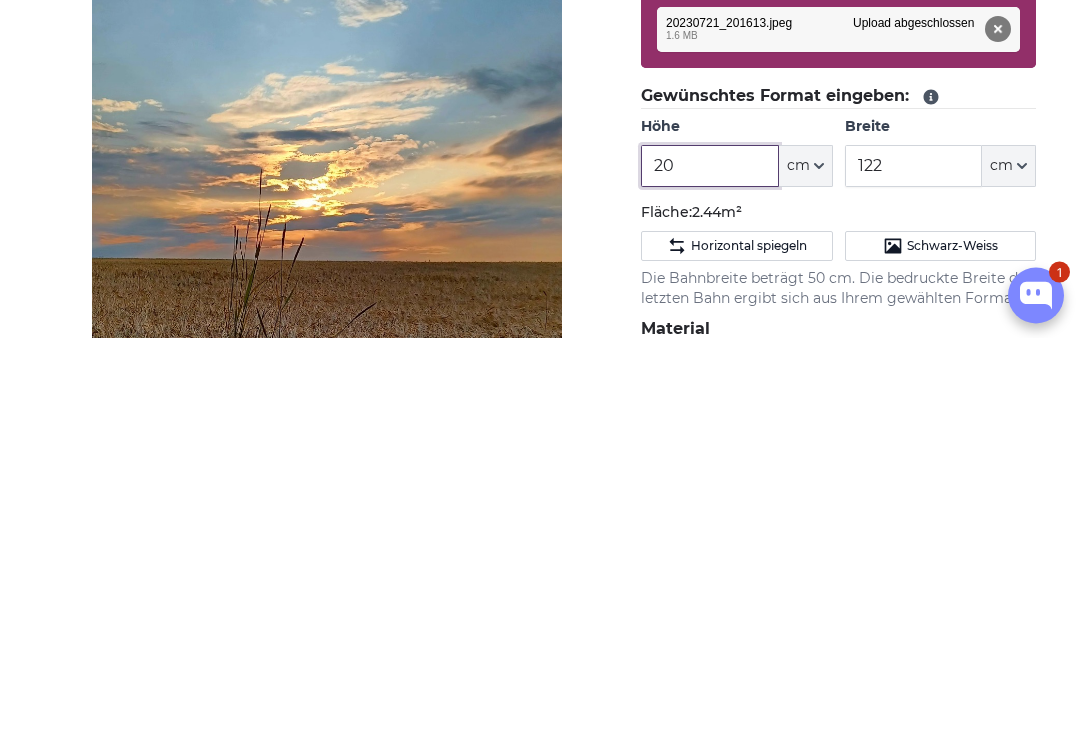 type on "2" 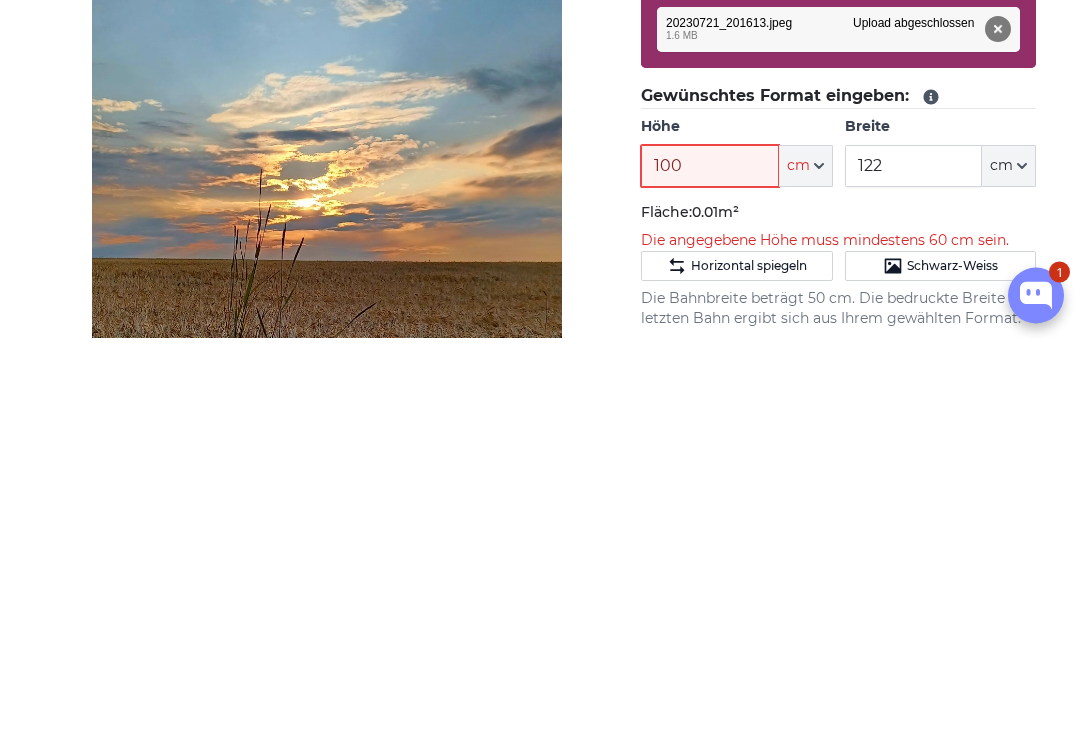 type on "100" 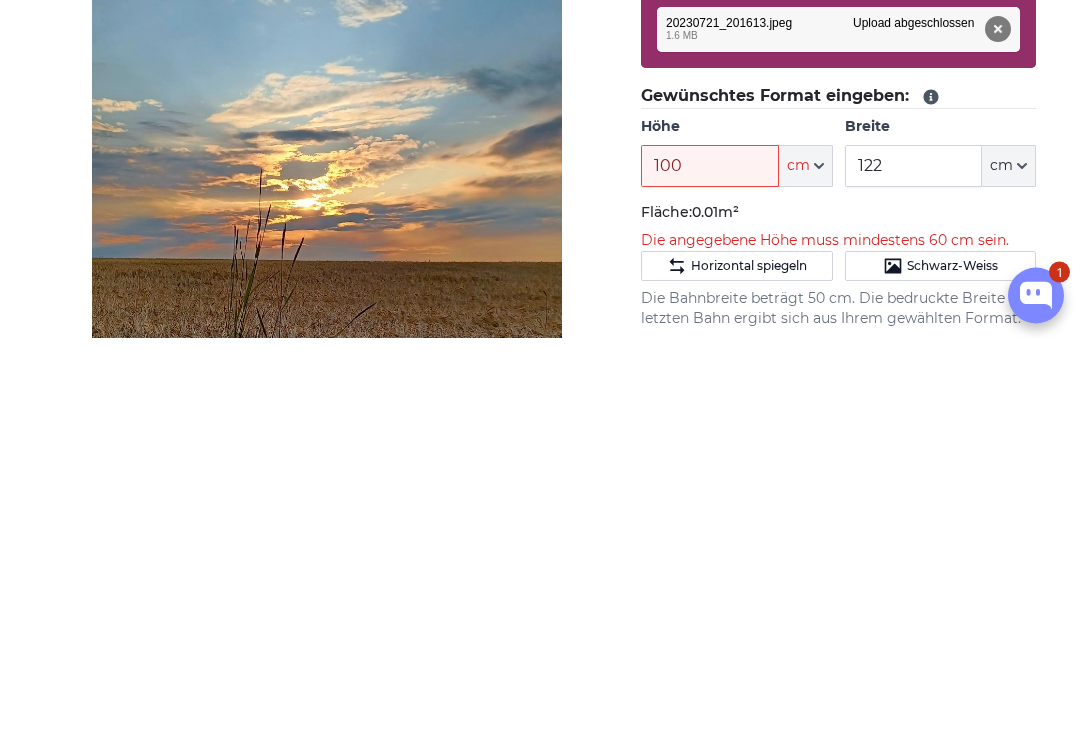 click on "122" at bounding box center (913, 569) 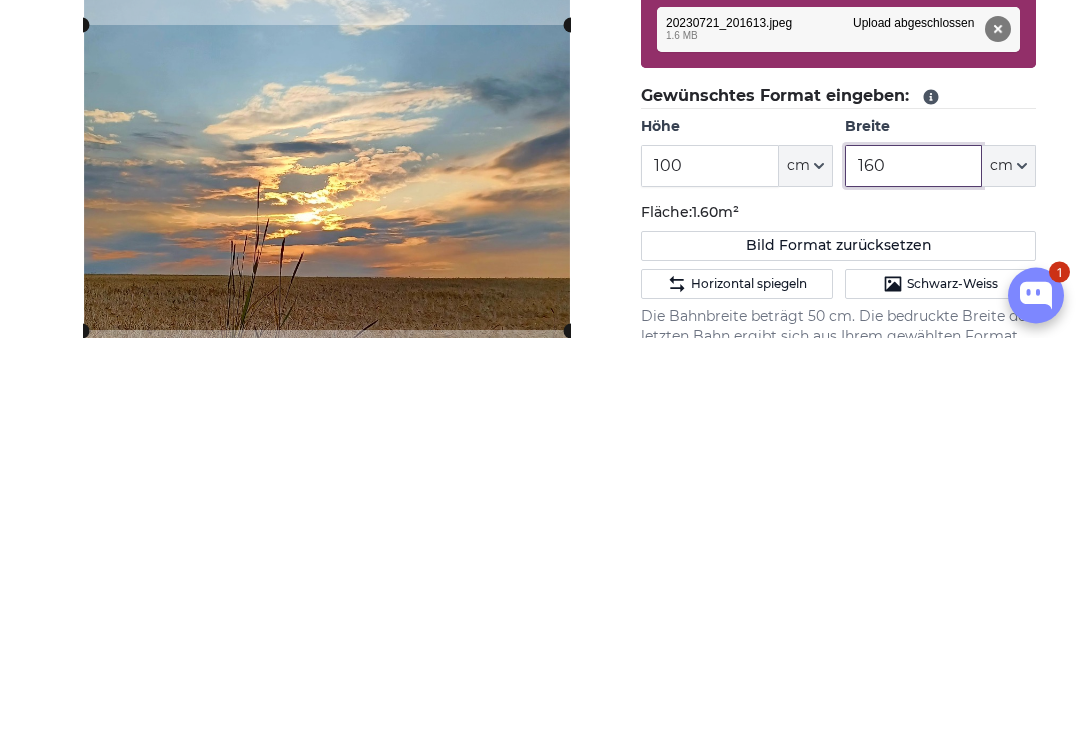 type on "160" 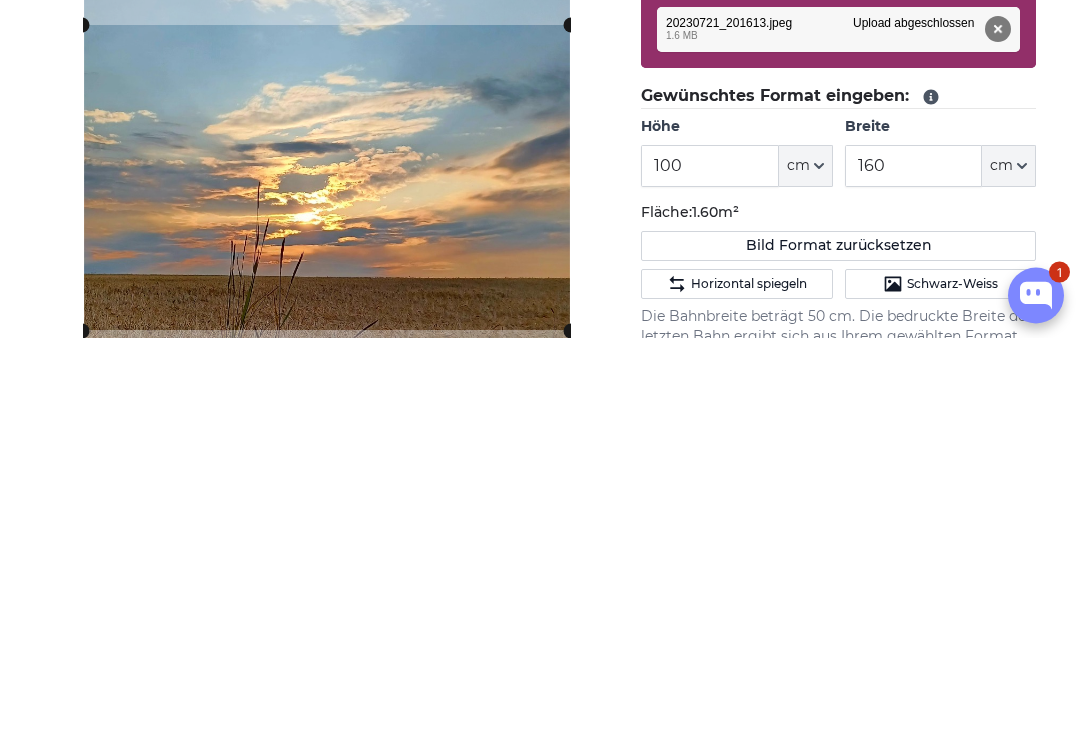 click on "Abbrechen
Bild zuschneiden
Bahnen einblenden" at bounding box center (326, 699) 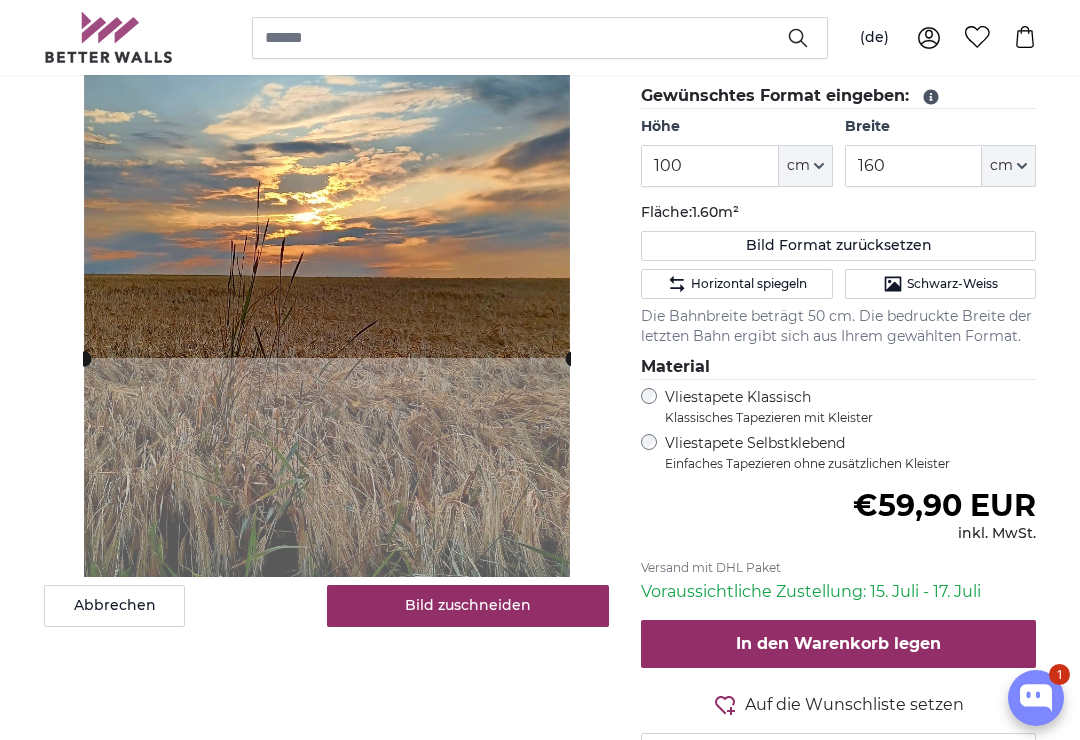 click 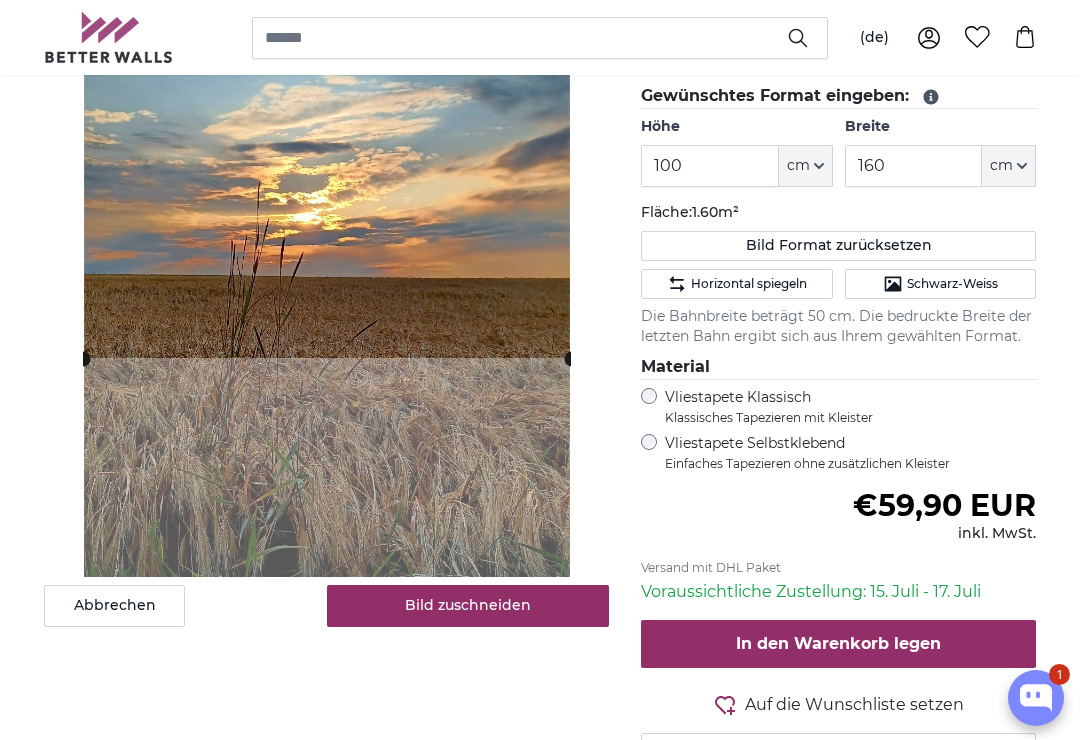 click on "Bild zuschneiden" at bounding box center (468, 606) 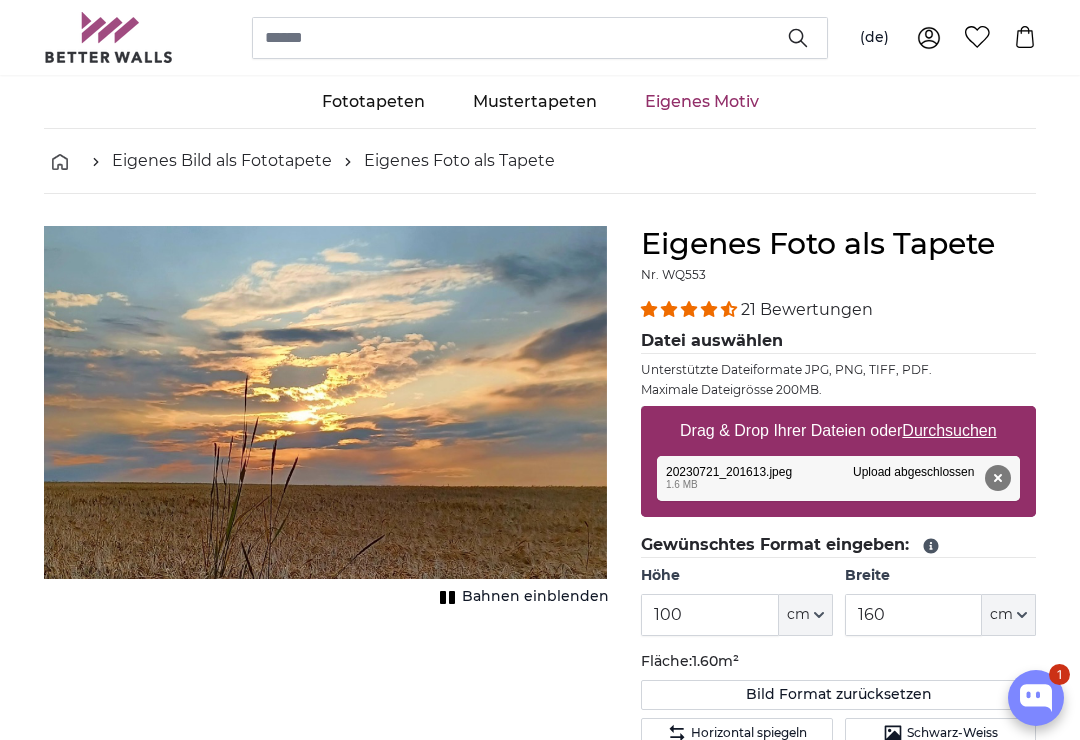 scroll, scrollTop: 0, scrollLeft: 0, axis: both 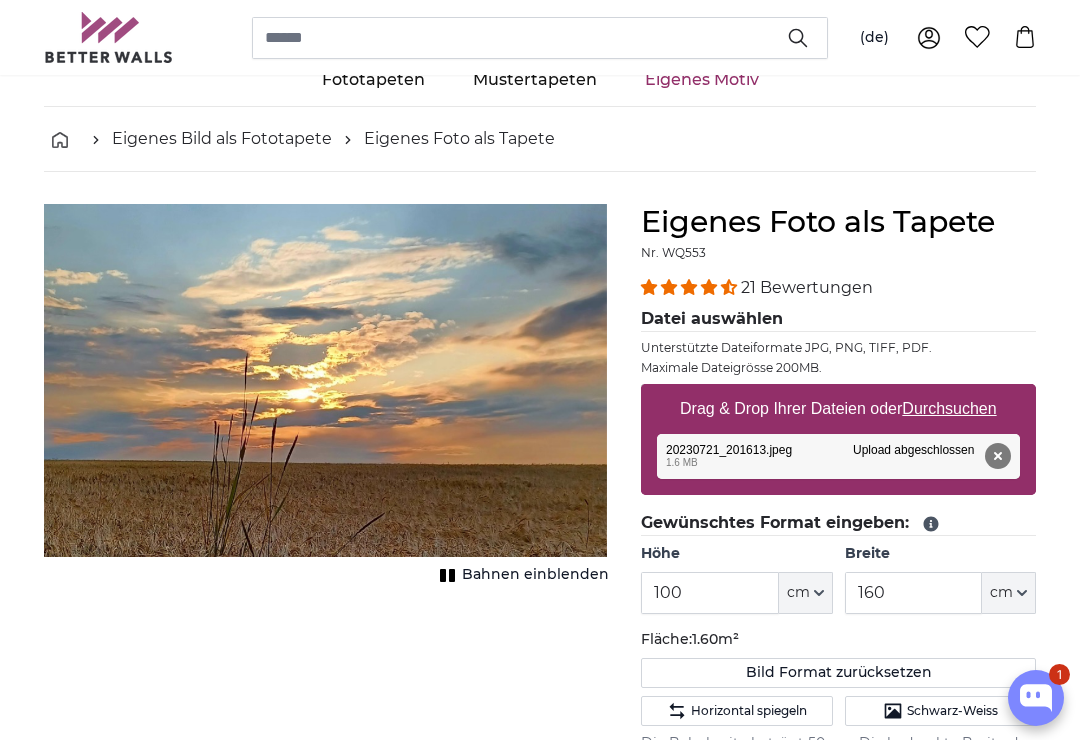 click on "Drag & Drop Ihrer Dateien oder  Durchsuchen" at bounding box center (838, 409) 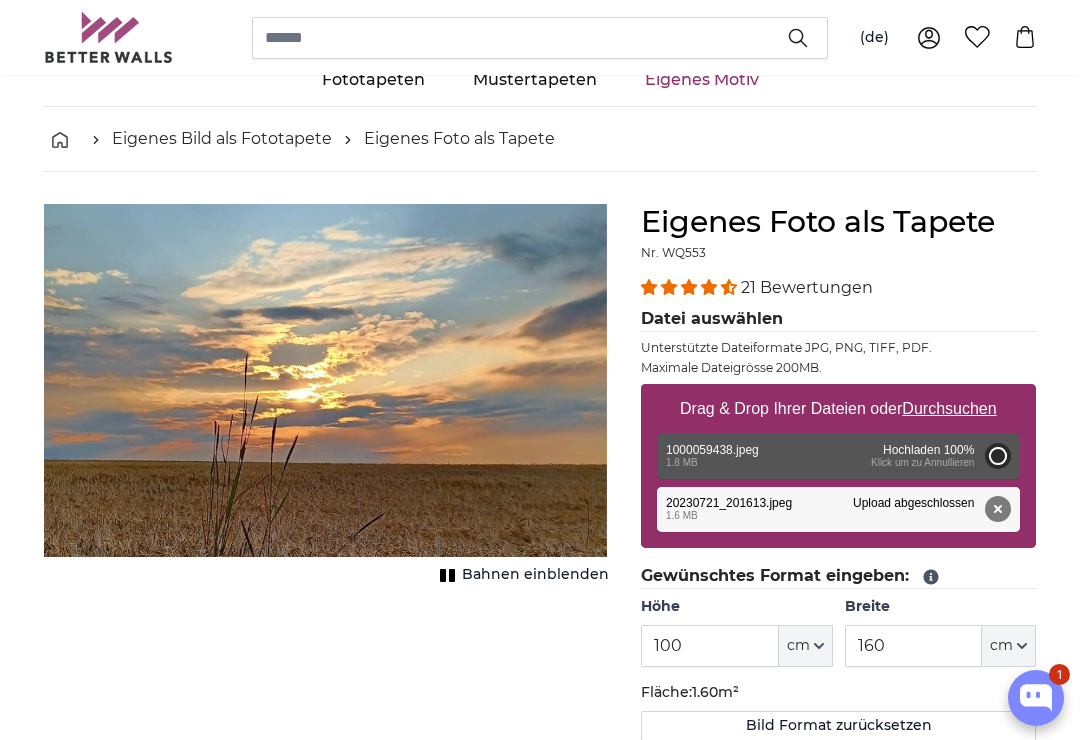 type on "200" 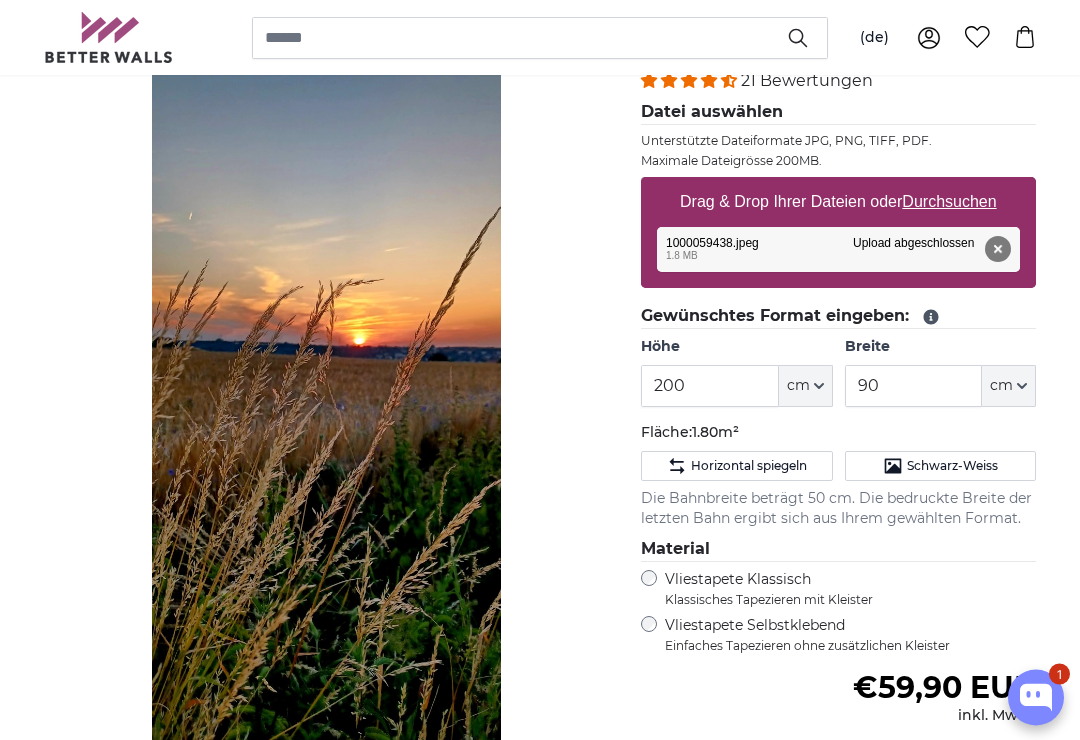 scroll, scrollTop: 264, scrollLeft: 0, axis: vertical 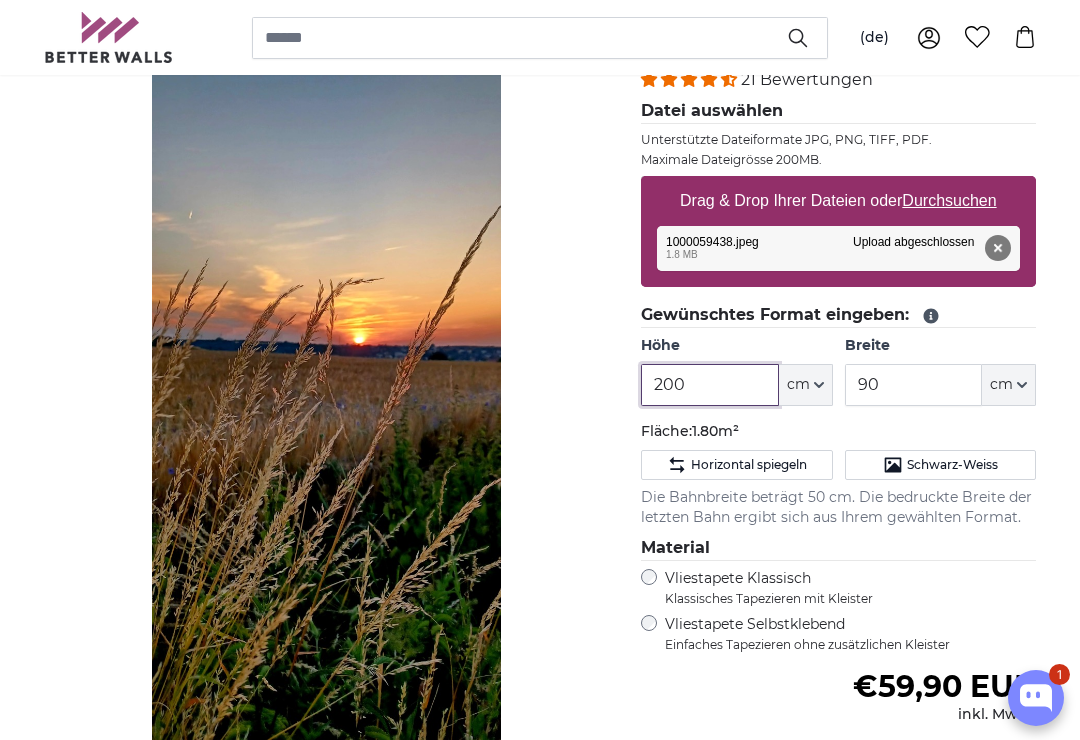 click on "200" at bounding box center [709, 385] 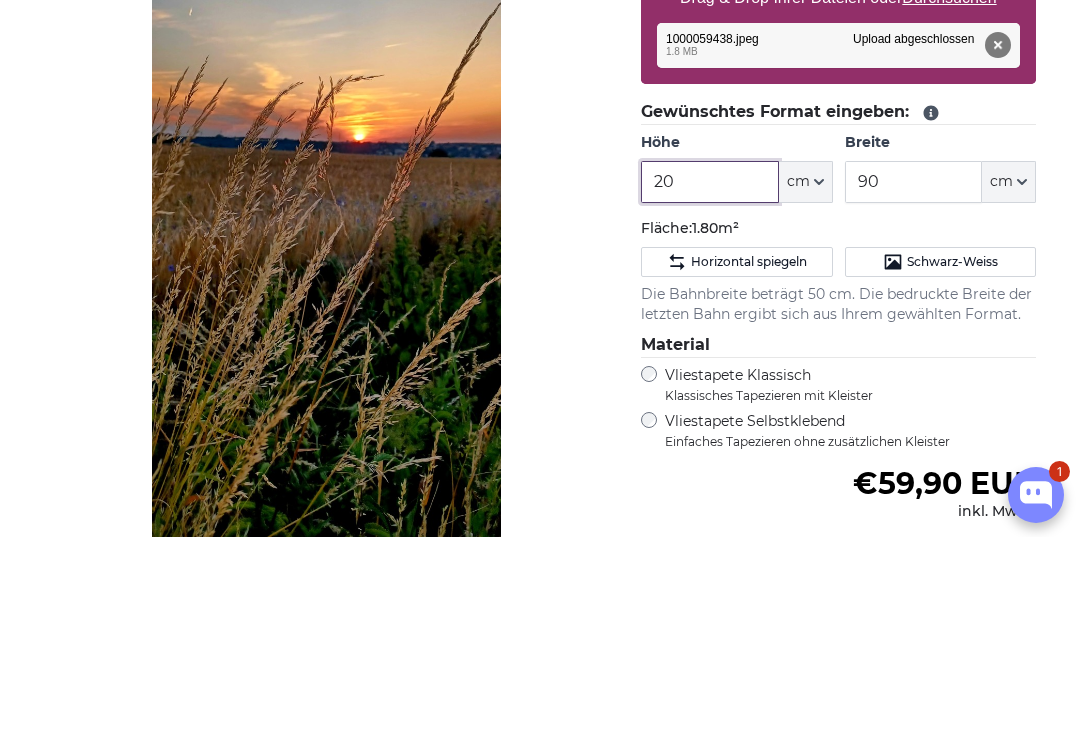 type on "2" 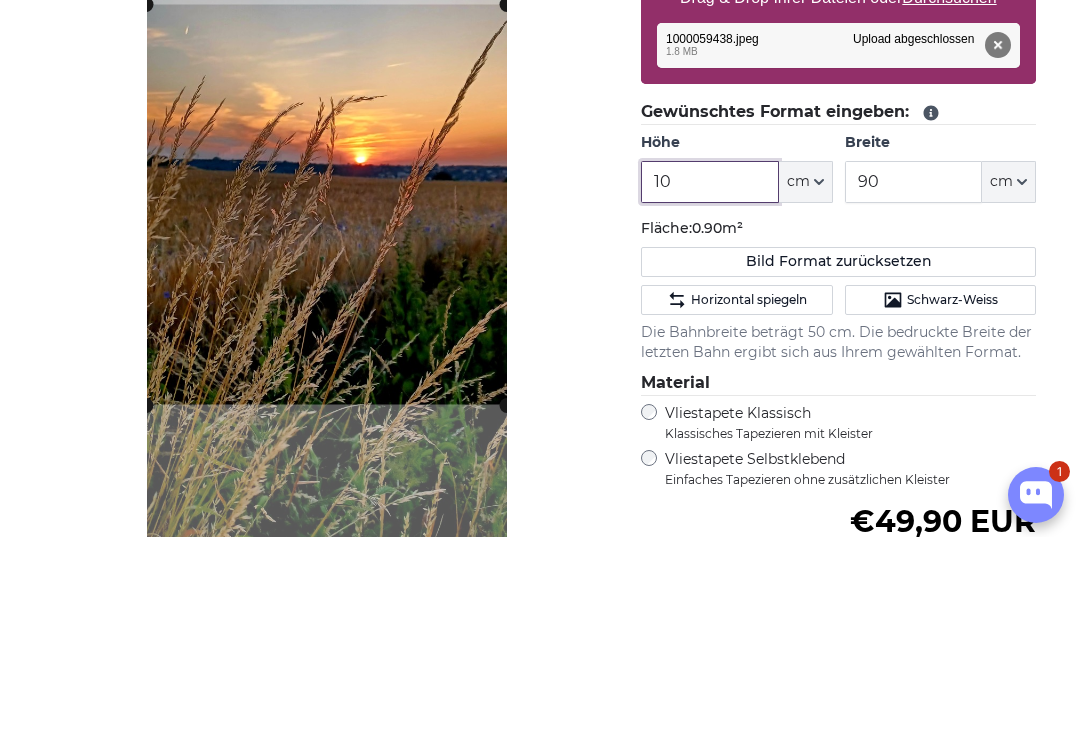 type on "1" 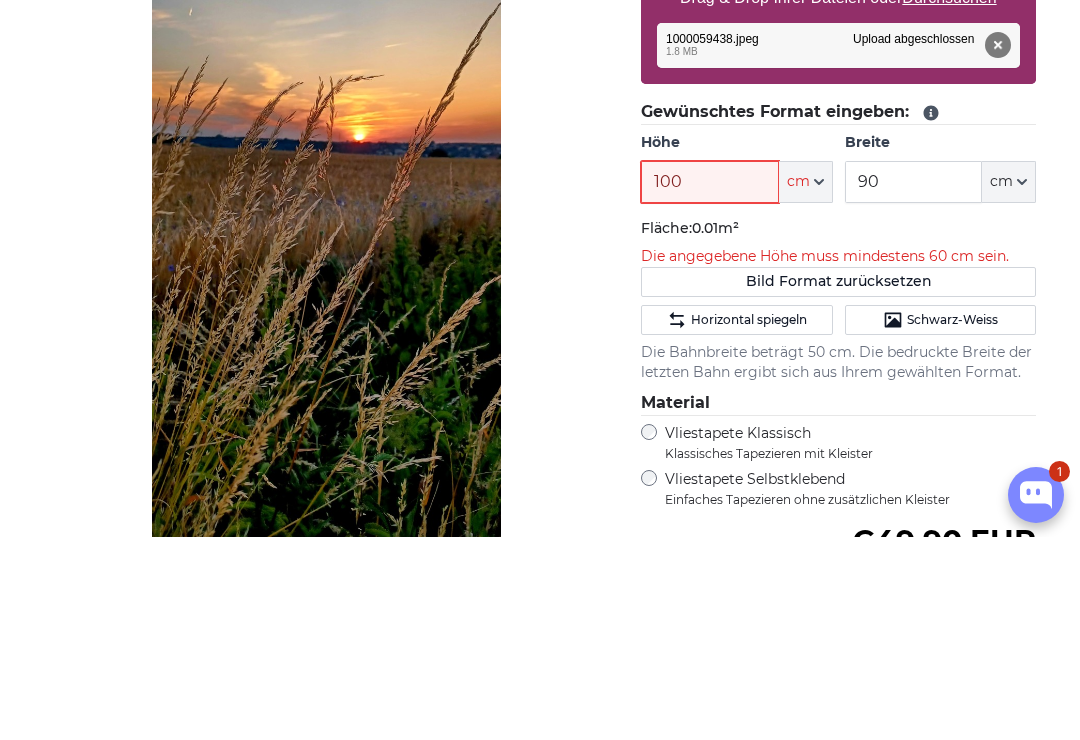 type on "100" 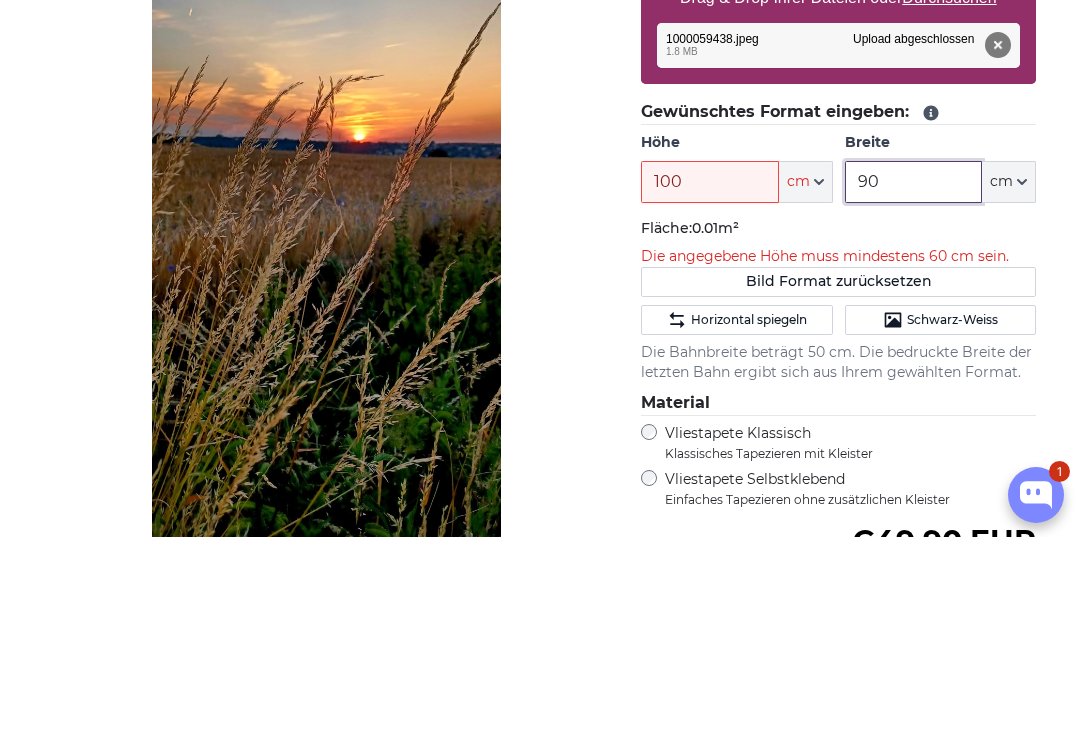 click on "90" at bounding box center [913, 385] 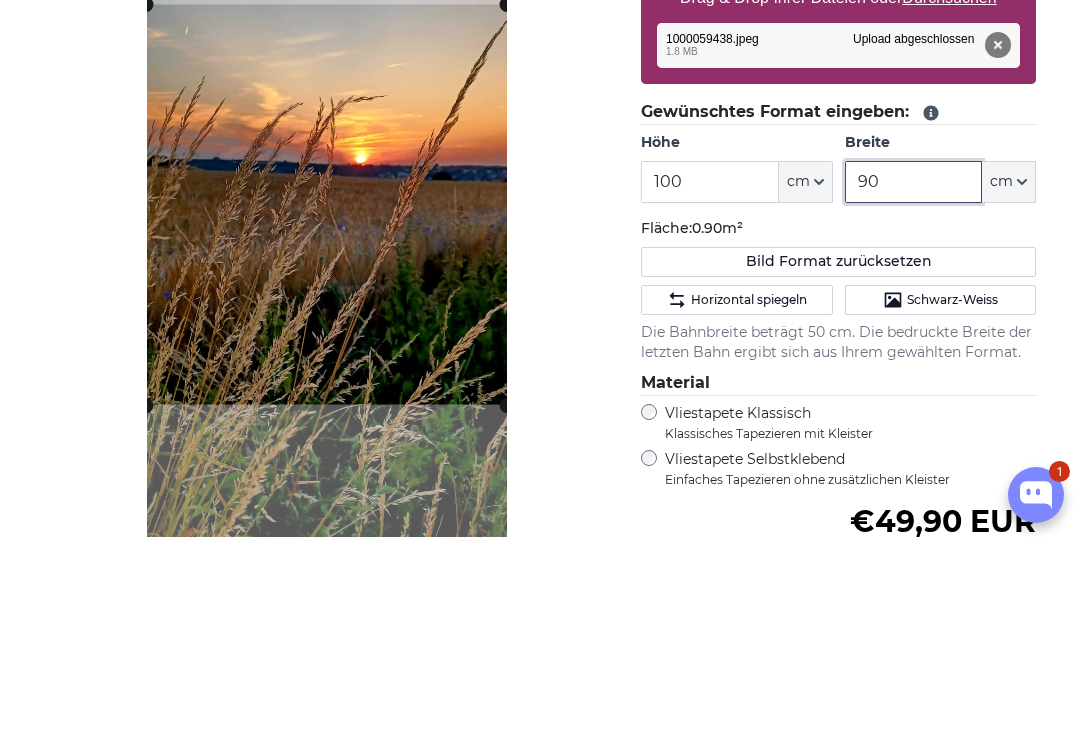 type on "9" 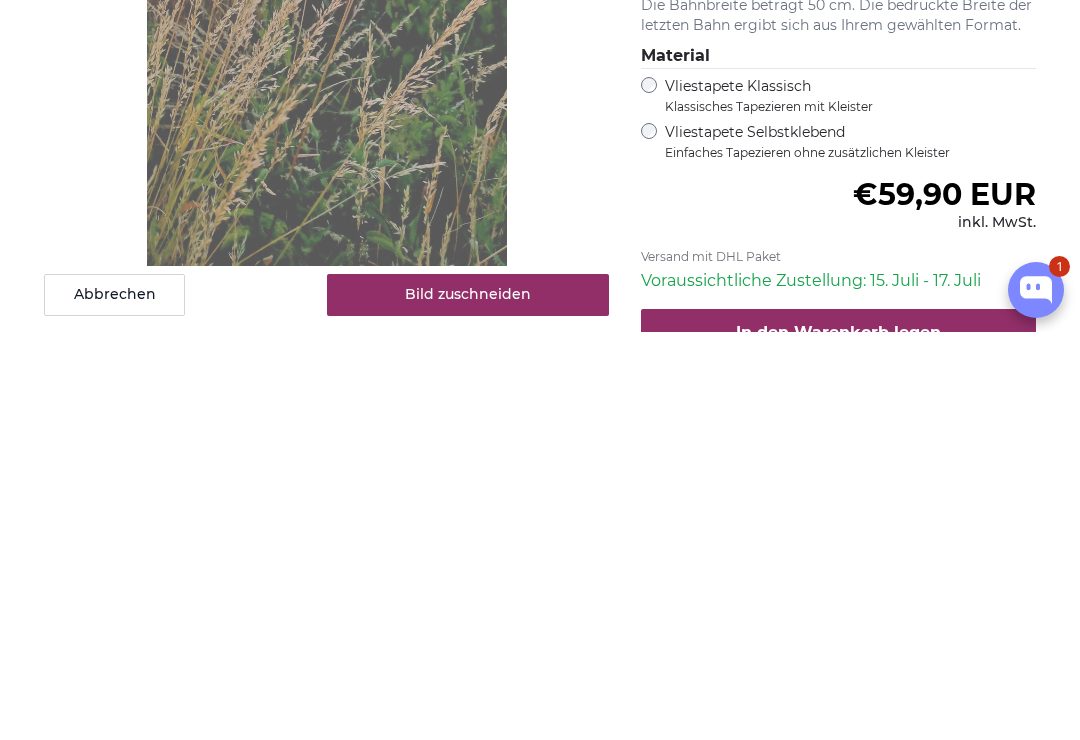 type on "160" 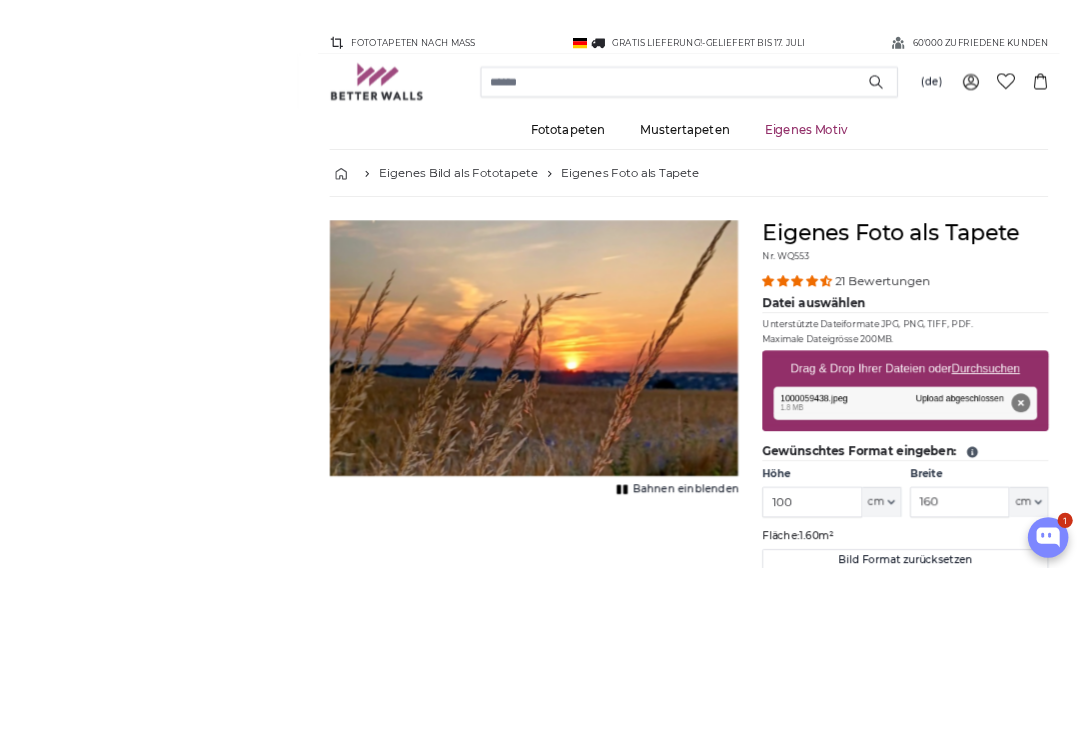 scroll, scrollTop: 135, scrollLeft: 0, axis: vertical 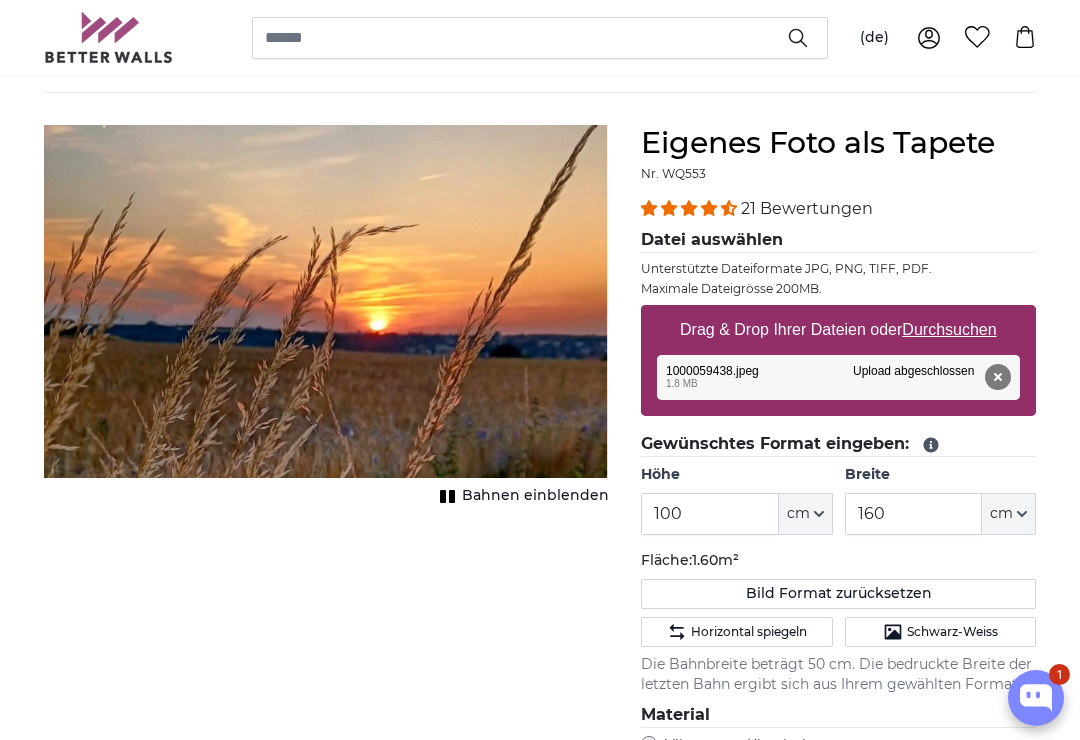 click on "Durchsuchen" at bounding box center [950, 329] 